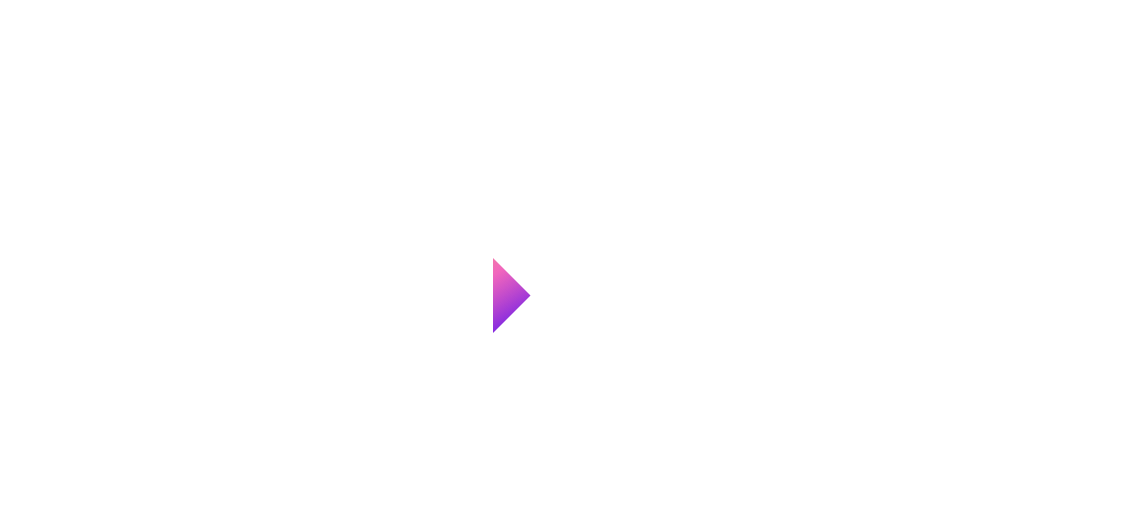 scroll, scrollTop: 0, scrollLeft: 0, axis: both 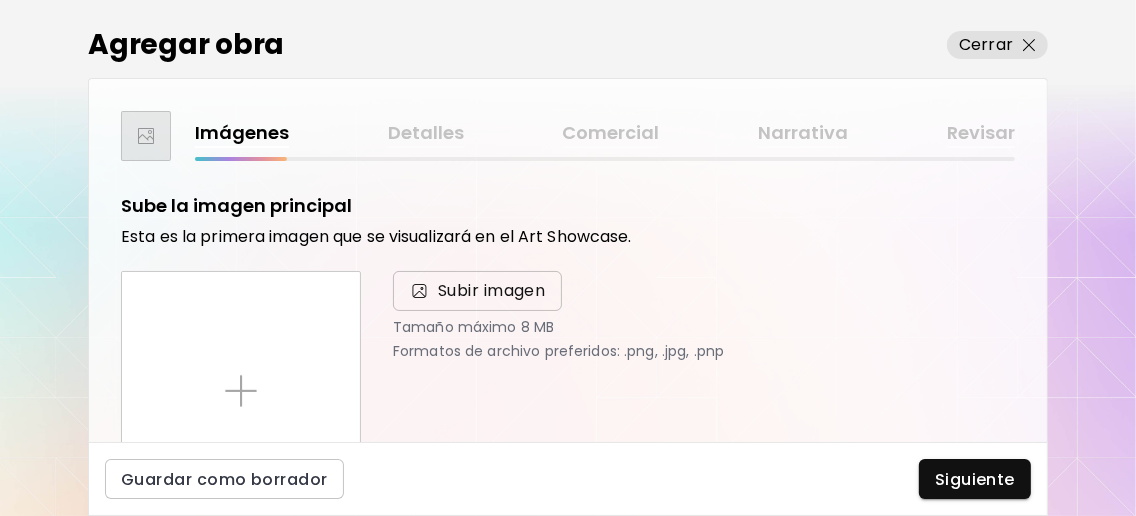 click on "Subir imagen" at bounding box center [492, 291] 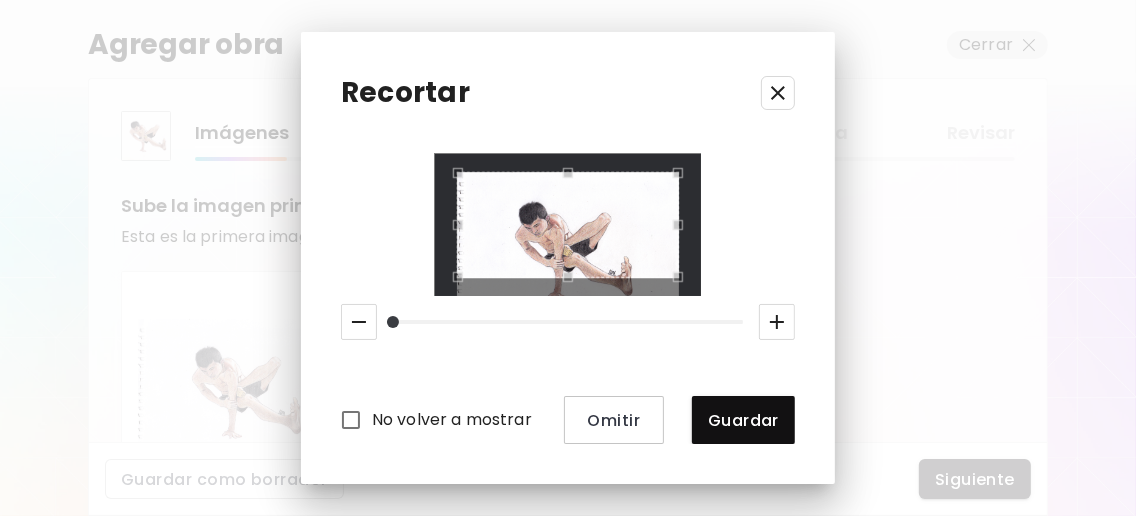 click 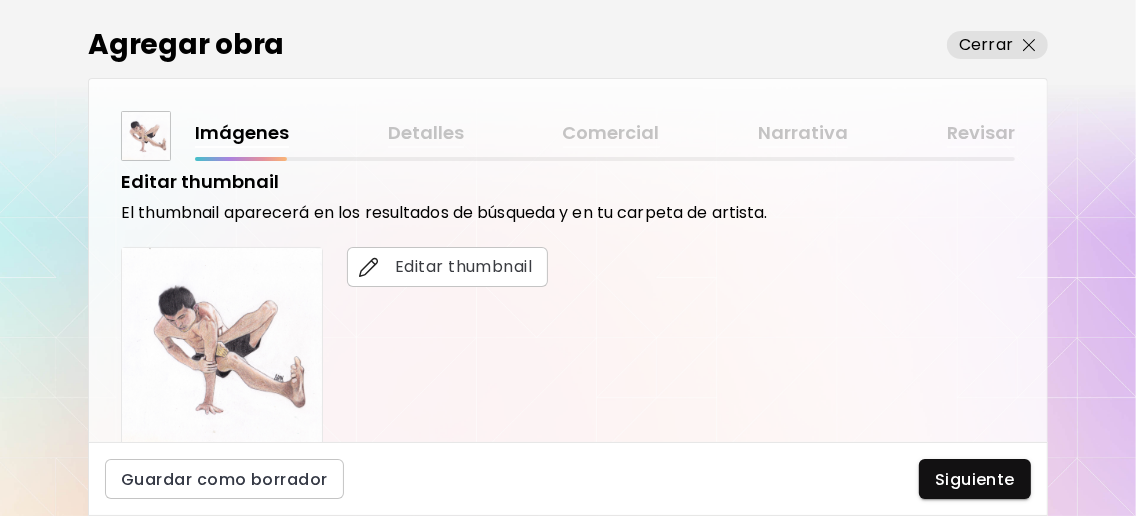 scroll, scrollTop: 399, scrollLeft: 0, axis: vertical 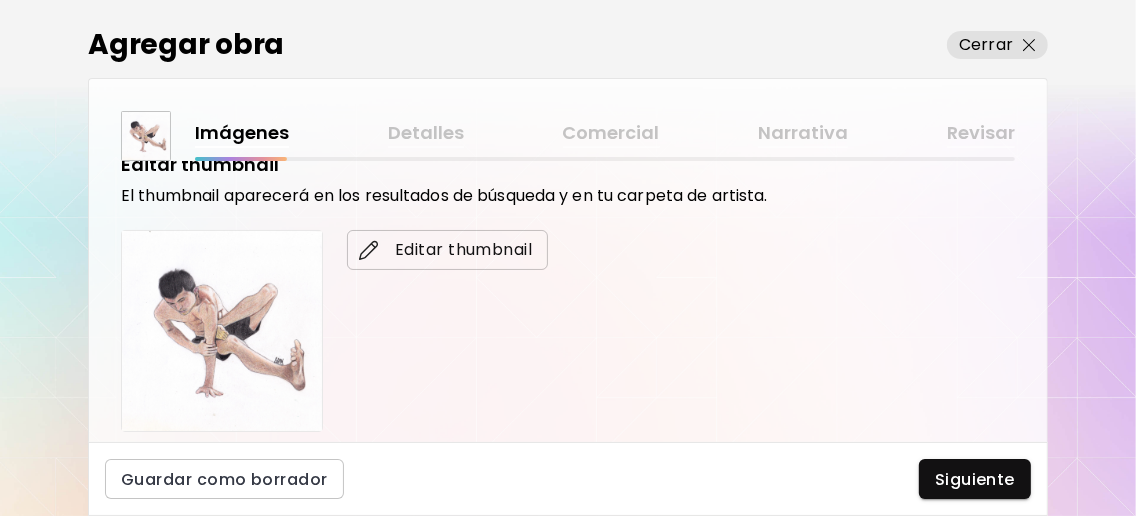 click on "Editar thumbnail" at bounding box center (447, 250) 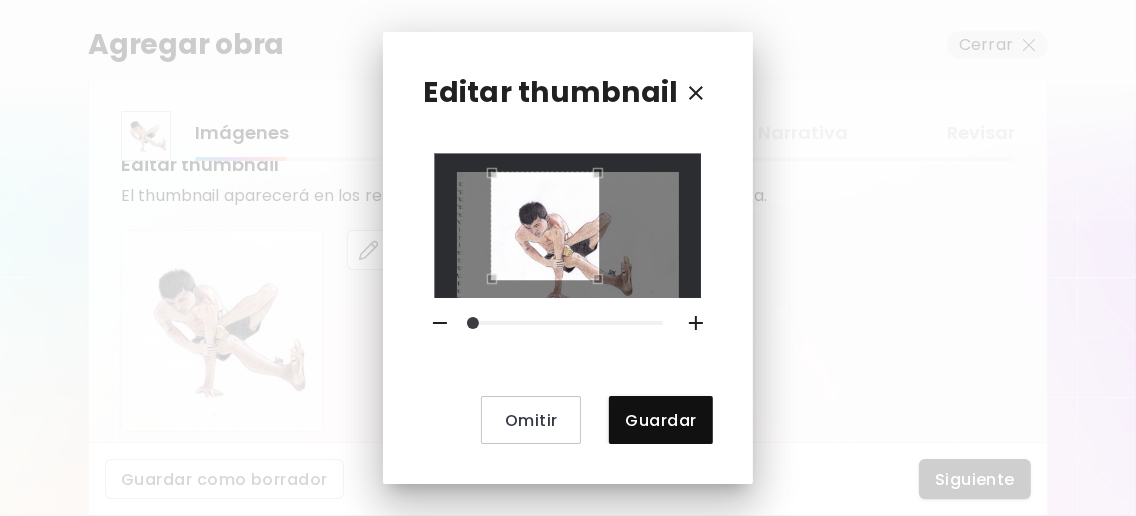 click at bounding box center [567, 226] 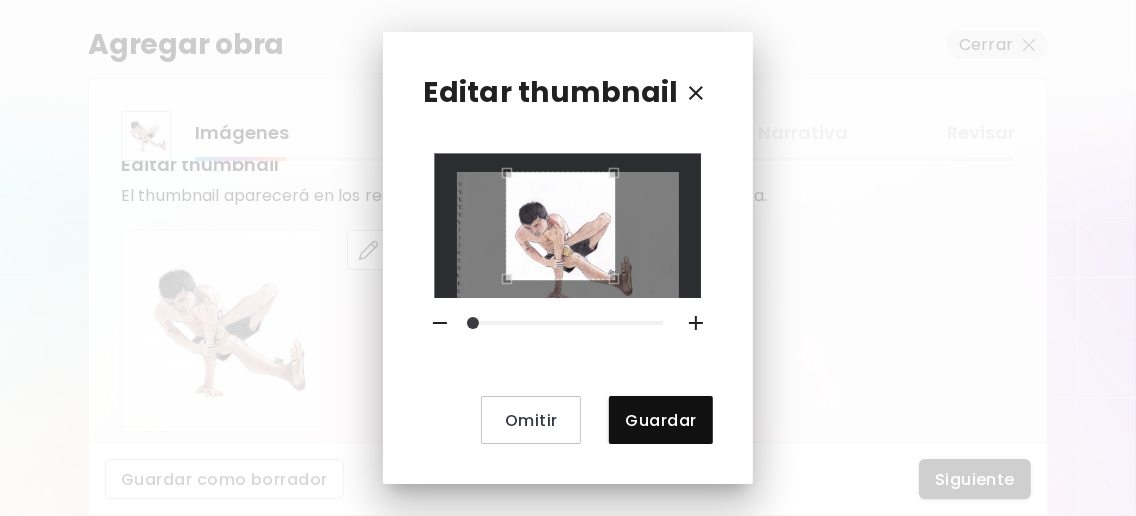 click at bounding box center [560, 226] 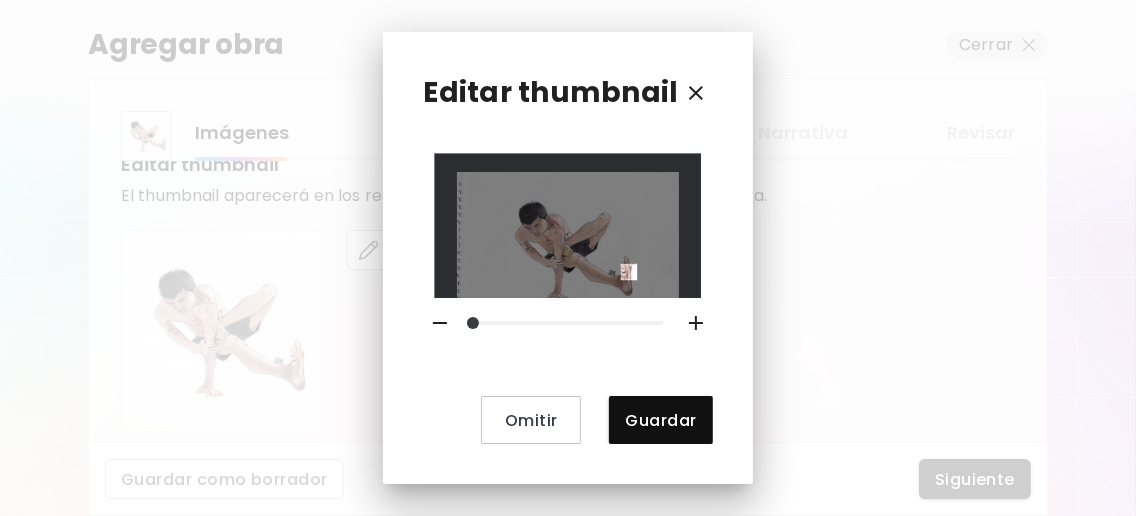 click at bounding box center (567, 249) 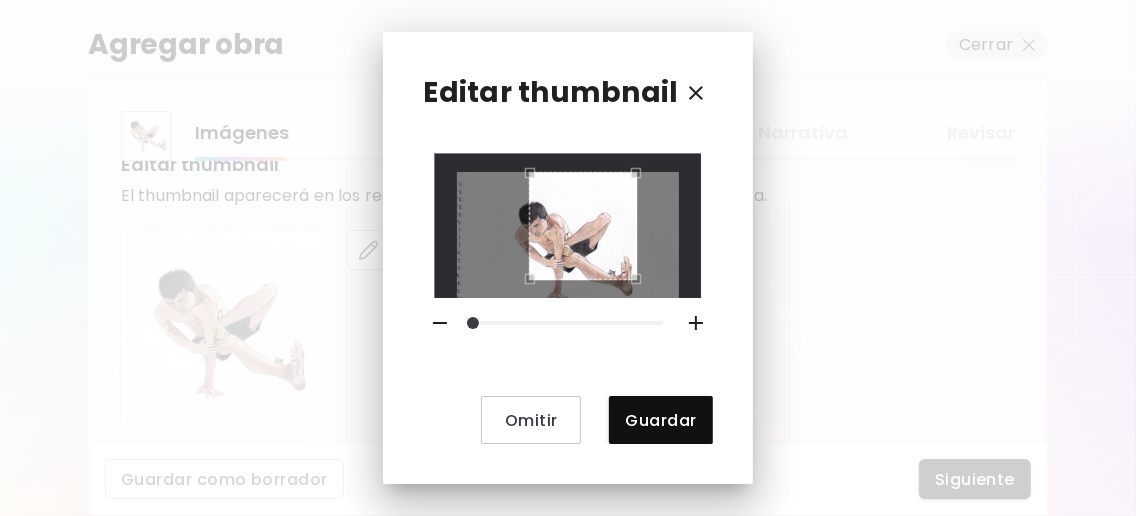 click at bounding box center (567, 226) 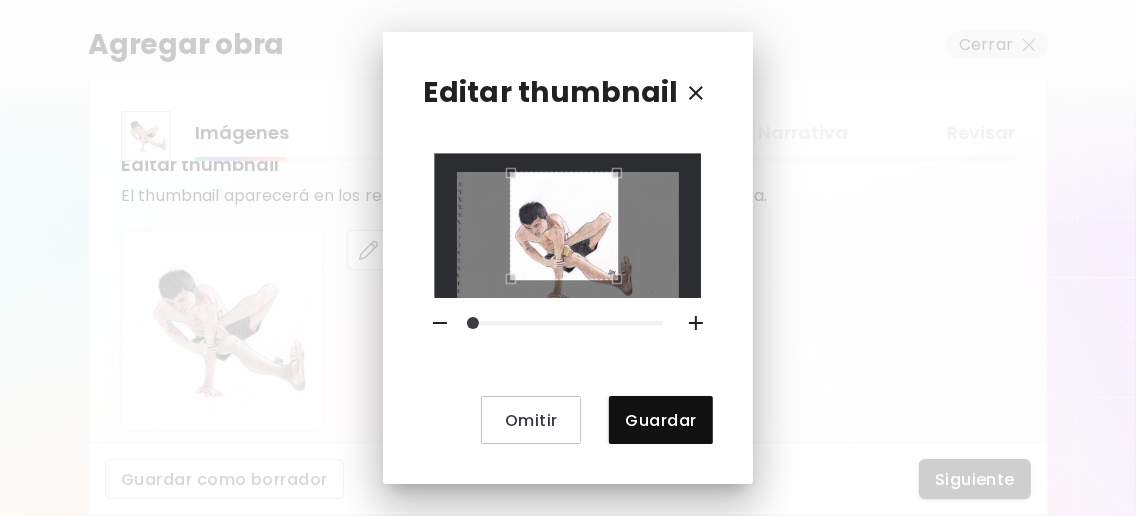 click at bounding box center (564, 226) 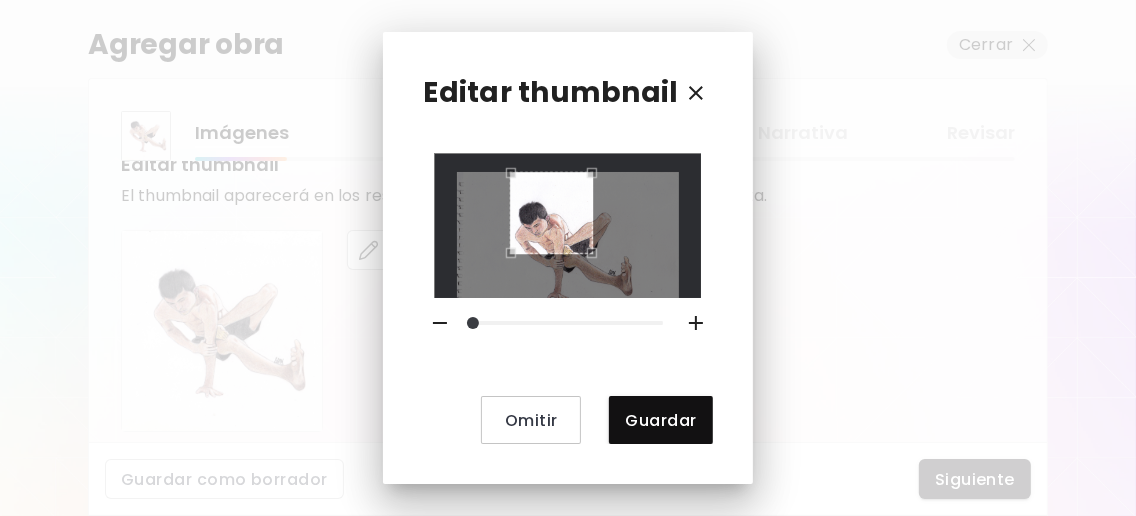 click at bounding box center [567, 226] 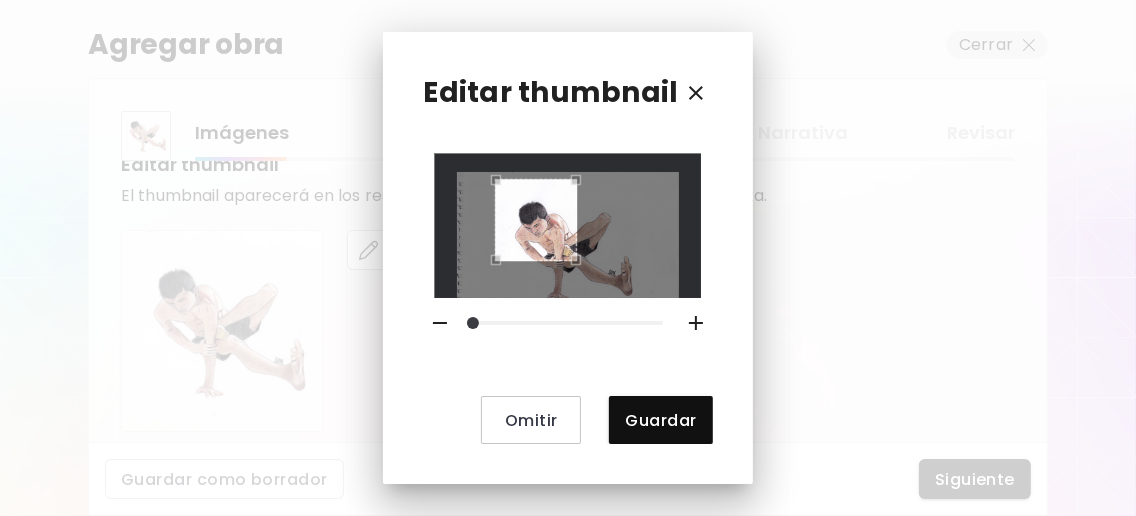 click at bounding box center [536, 220] 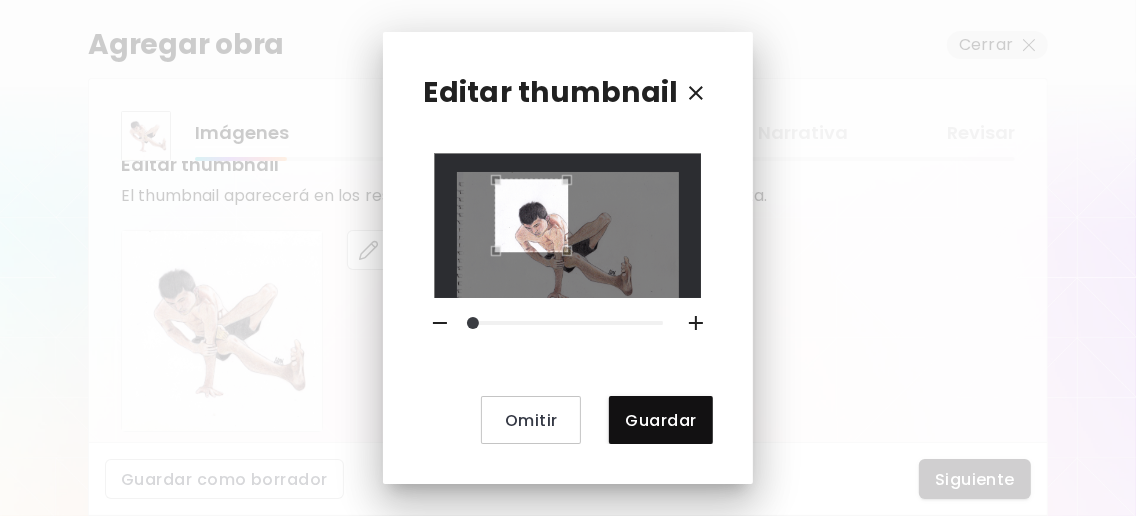 click at bounding box center [572, 256] 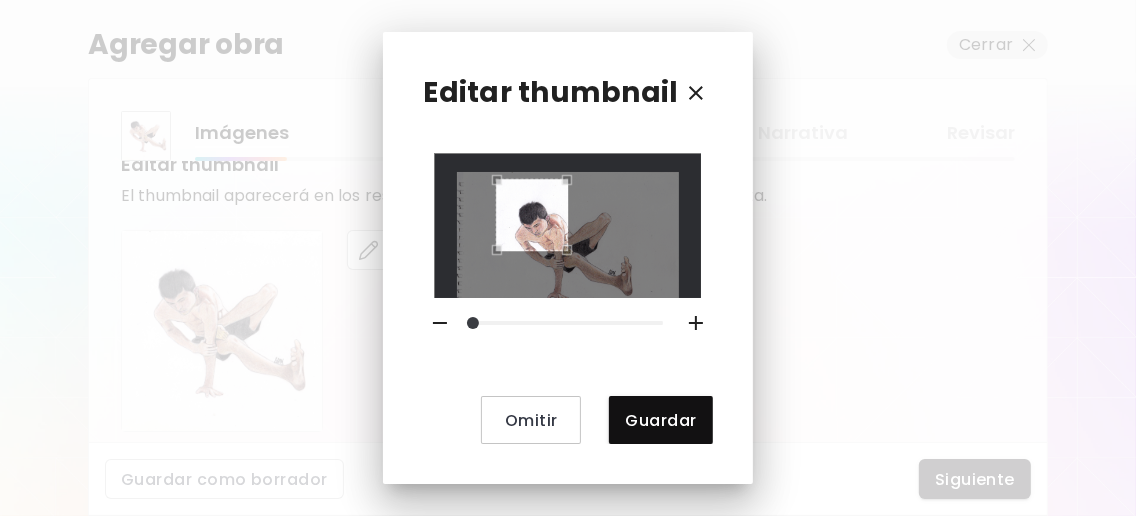 click at bounding box center [532, 214] 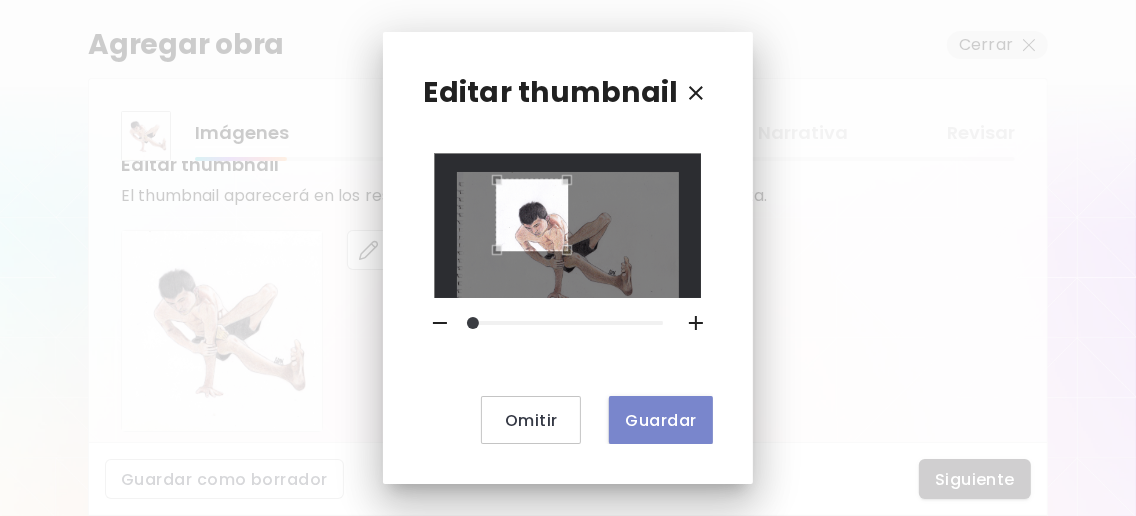 click on "Guardar" at bounding box center [660, 420] 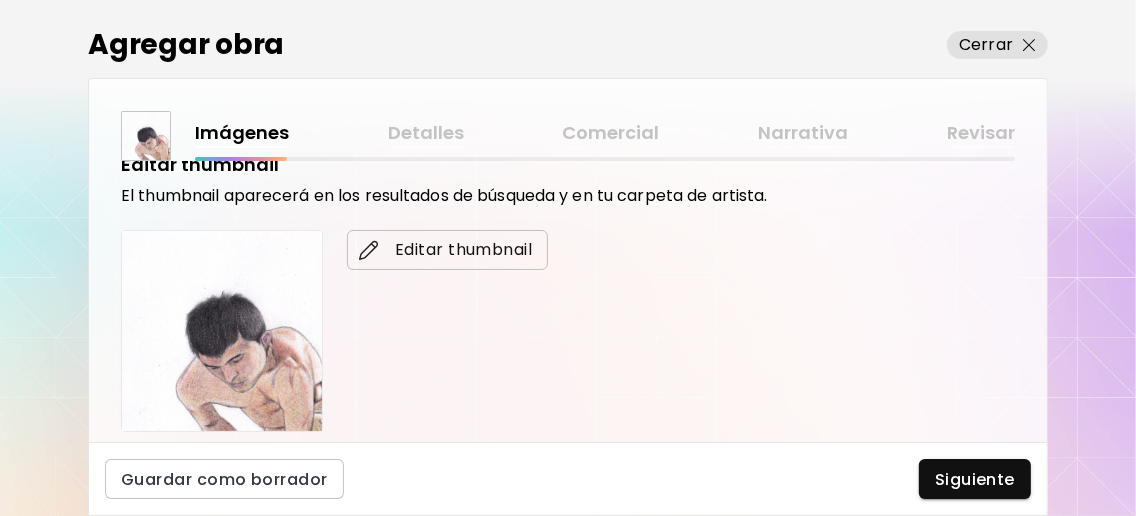scroll, scrollTop: 776, scrollLeft: 0, axis: vertical 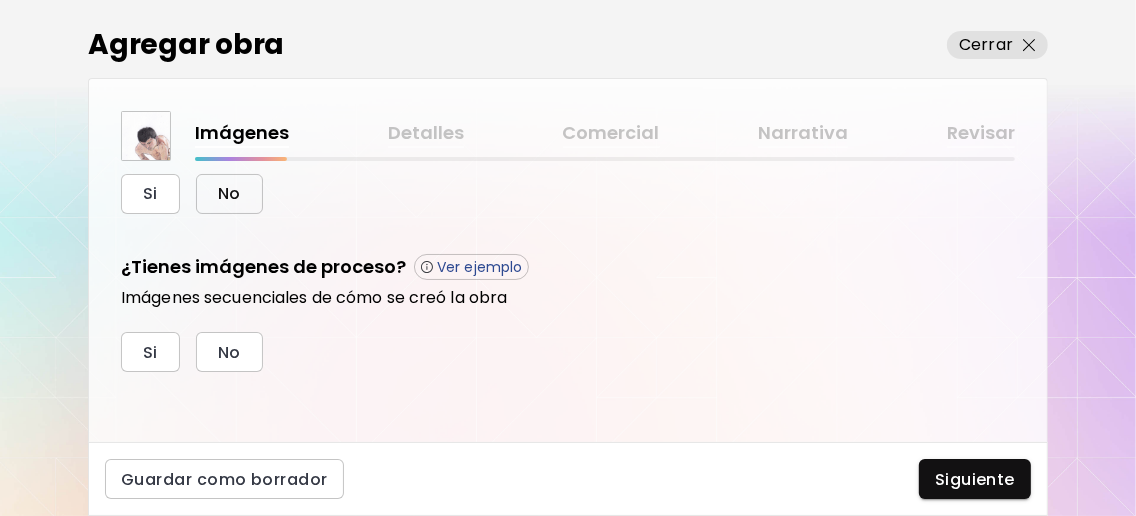 click on "No" at bounding box center (229, 194) 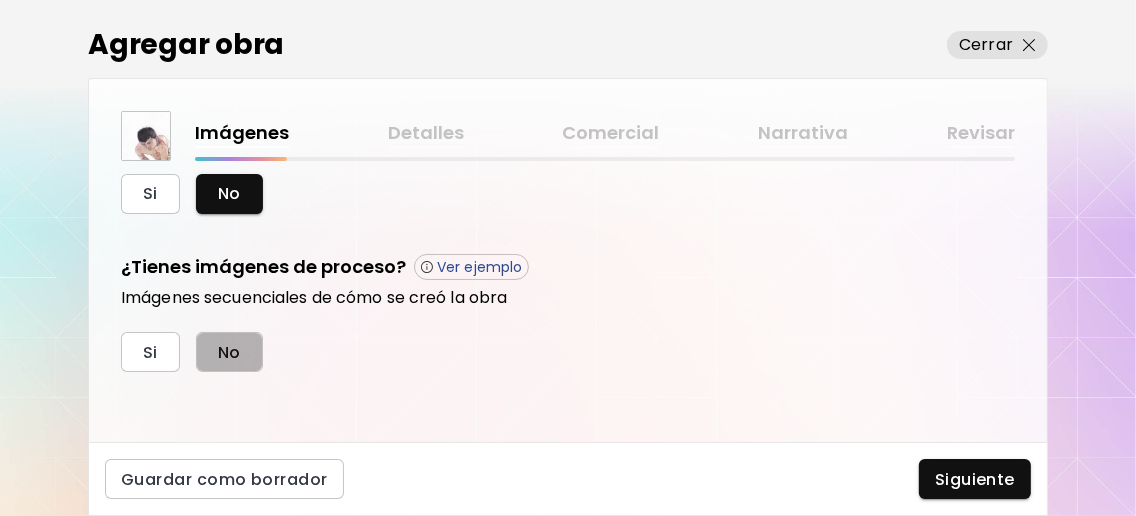 click on "No" at bounding box center (229, 352) 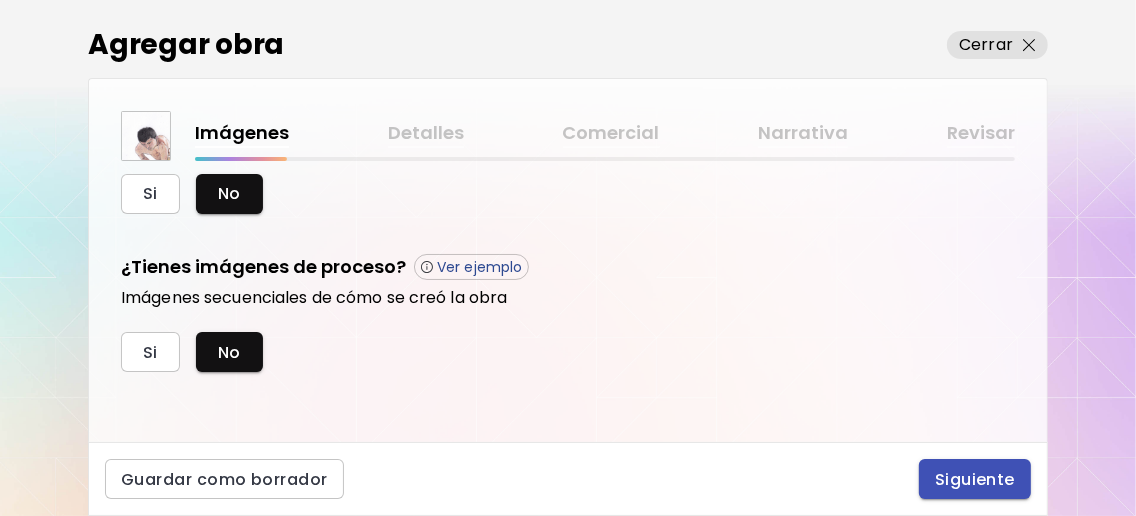 click on "Siguiente" at bounding box center (975, 479) 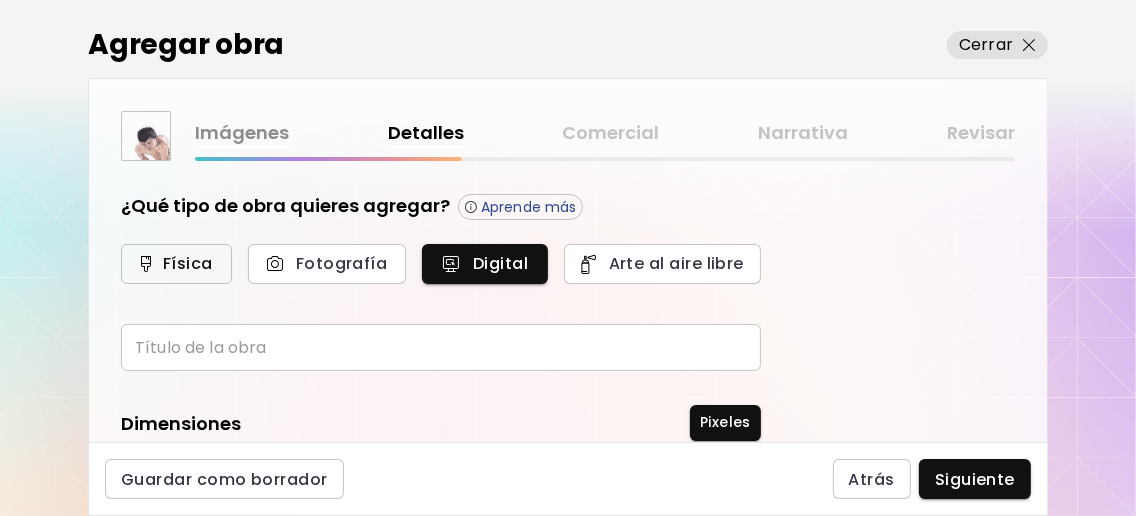click on "Física" at bounding box center (176, 263) 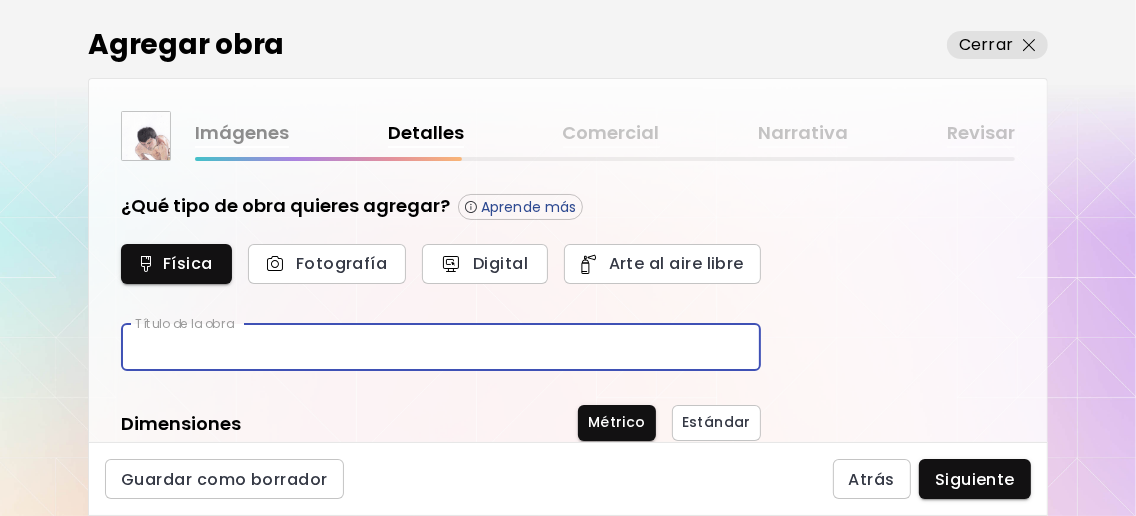 click at bounding box center (441, 347) 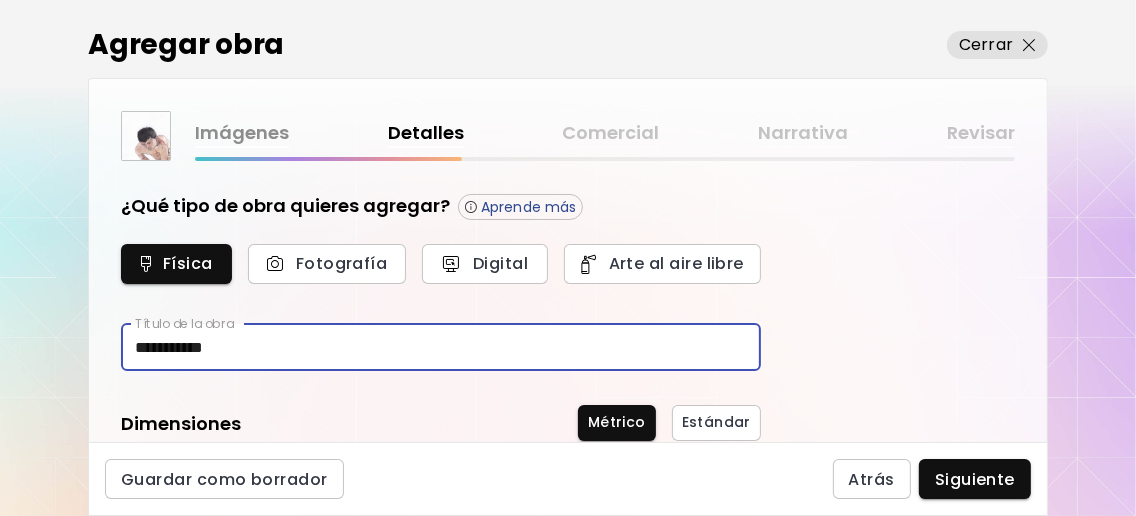 scroll, scrollTop: 132, scrollLeft: 0, axis: vertical 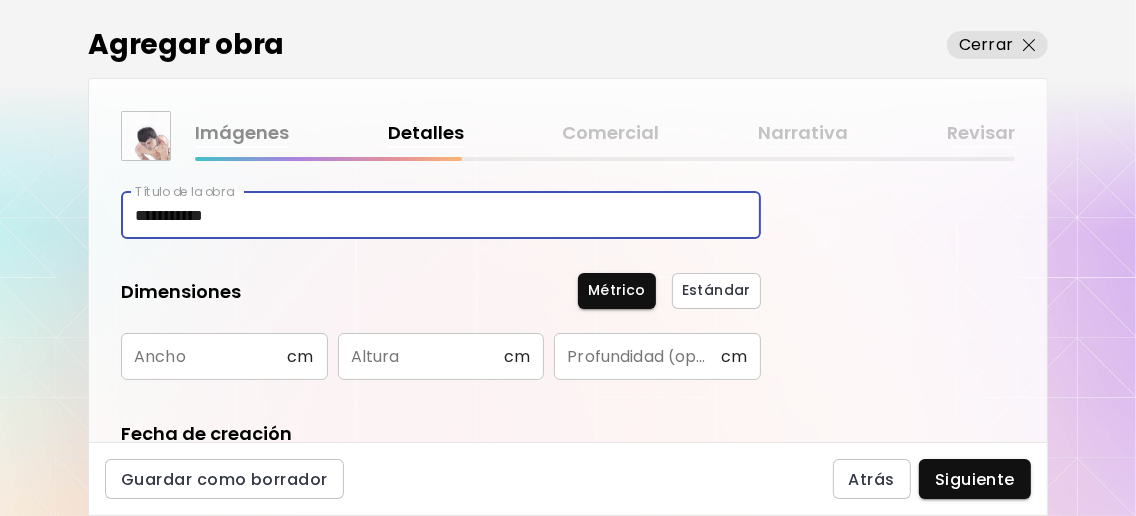 type on "**********" 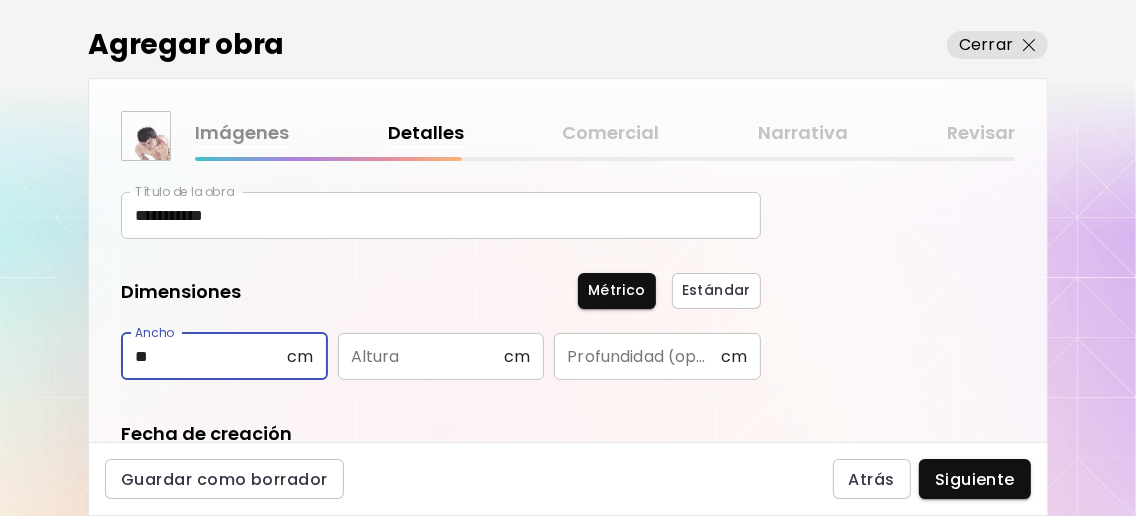type on "**" 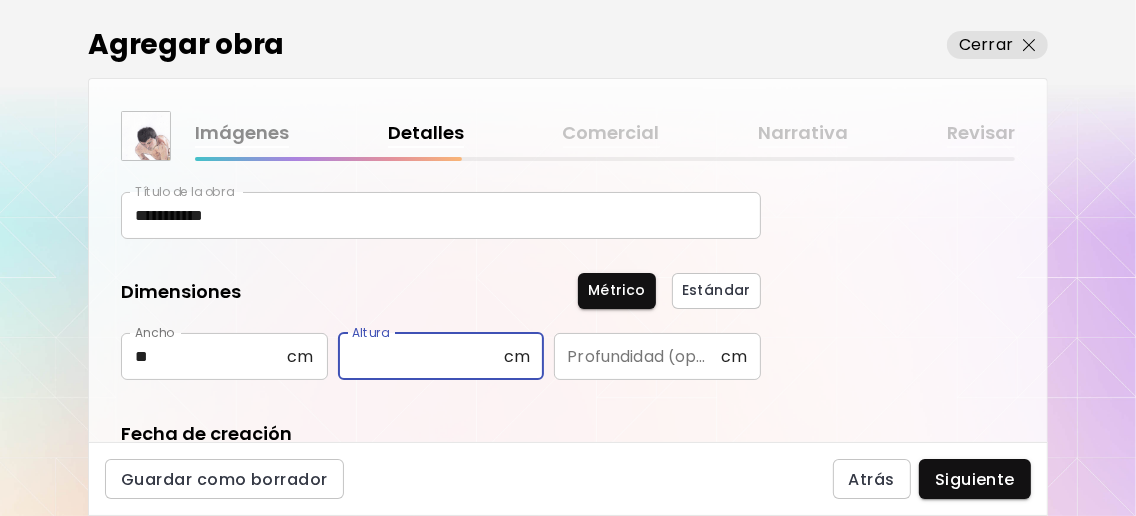 click at bounding box center [421, 356] 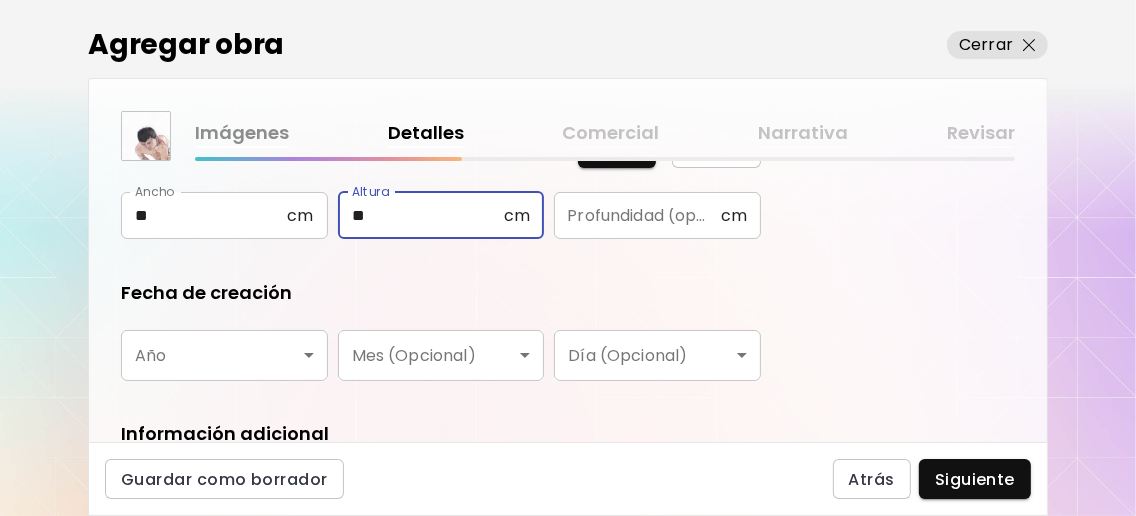 scroll, scrollTop: 399, scrollLeft: 0, axis: vertical 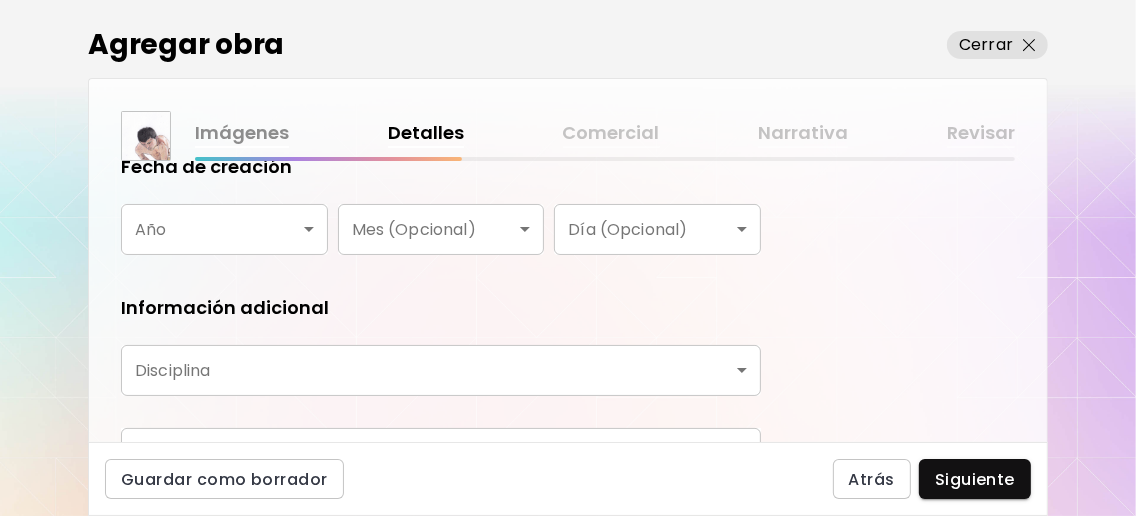type on "**" 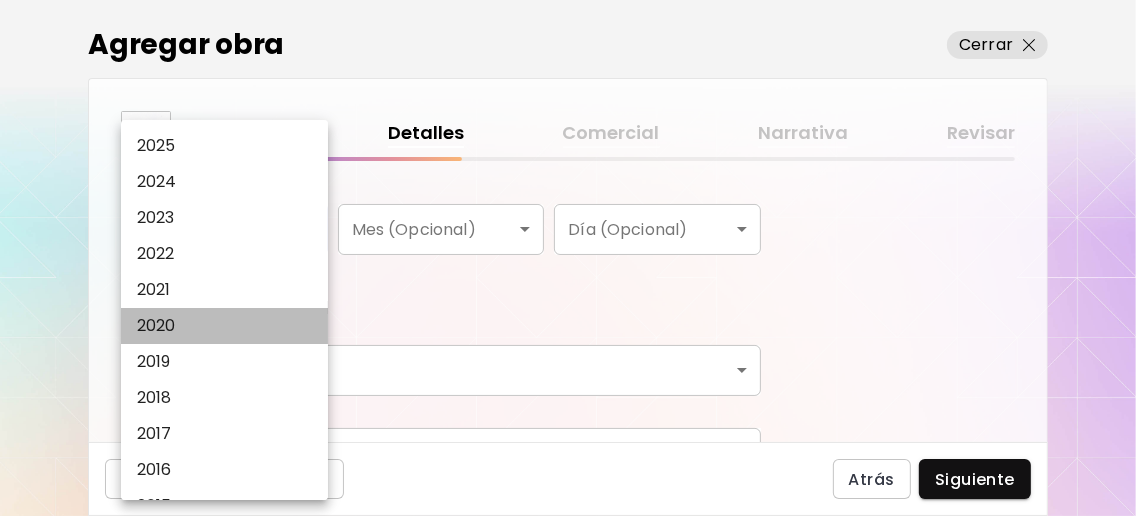 click on "2020" at bounding box center [156, 326] 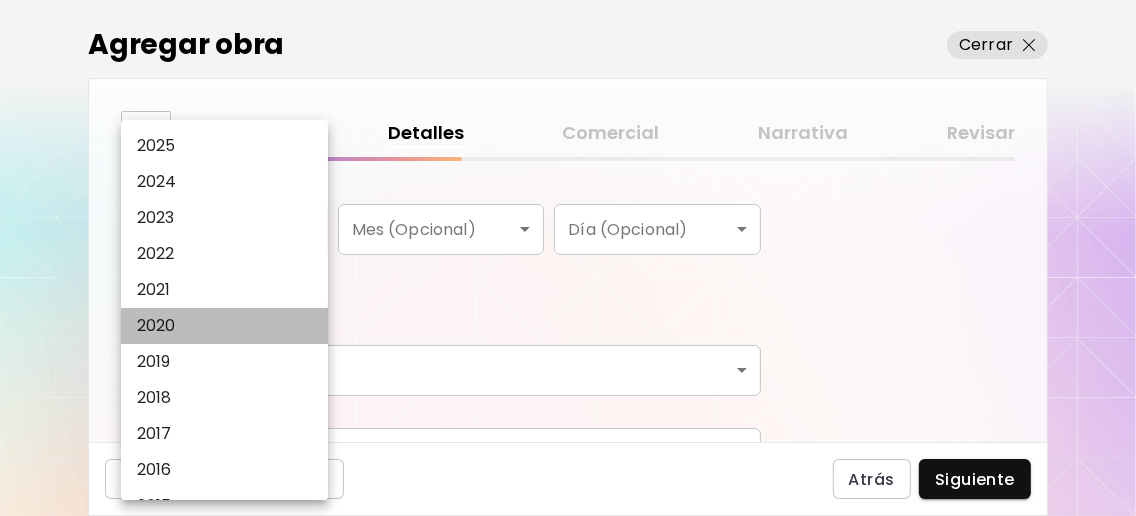 type on "****" 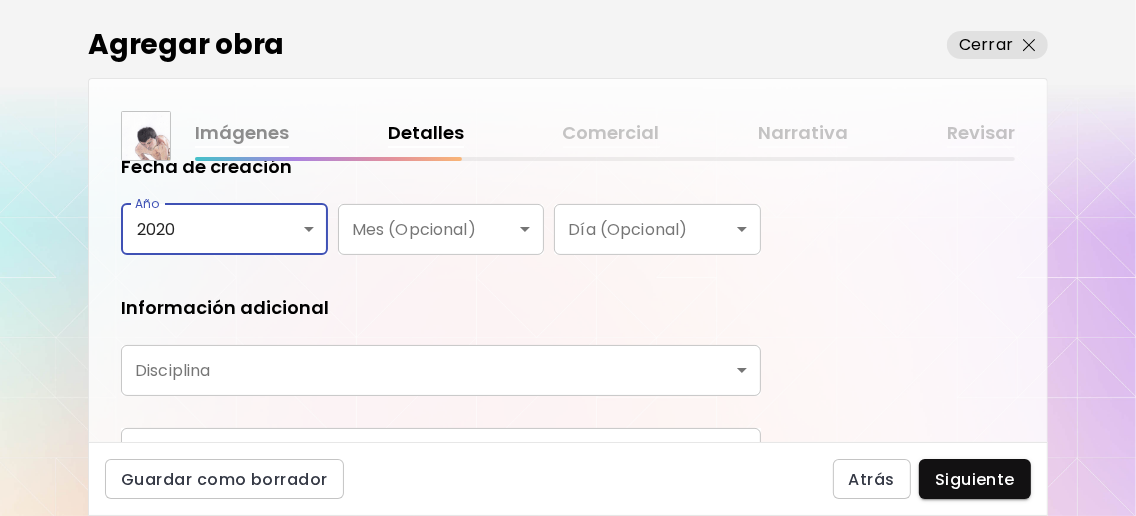 click on "**********" at bounding box center [568, 258] 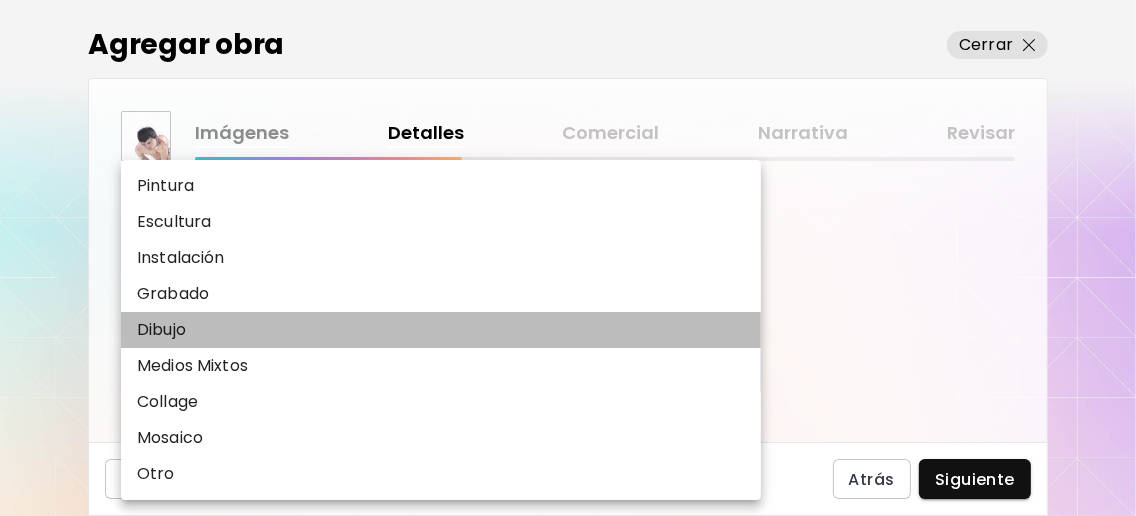 click on "Dibujo" at bounding box center (441, 330) 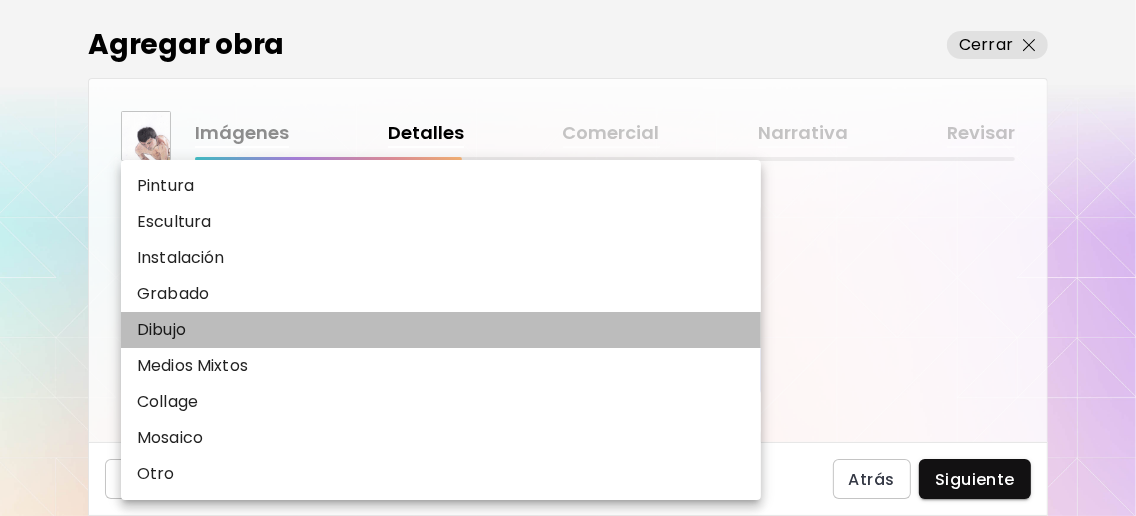 type on "*******" 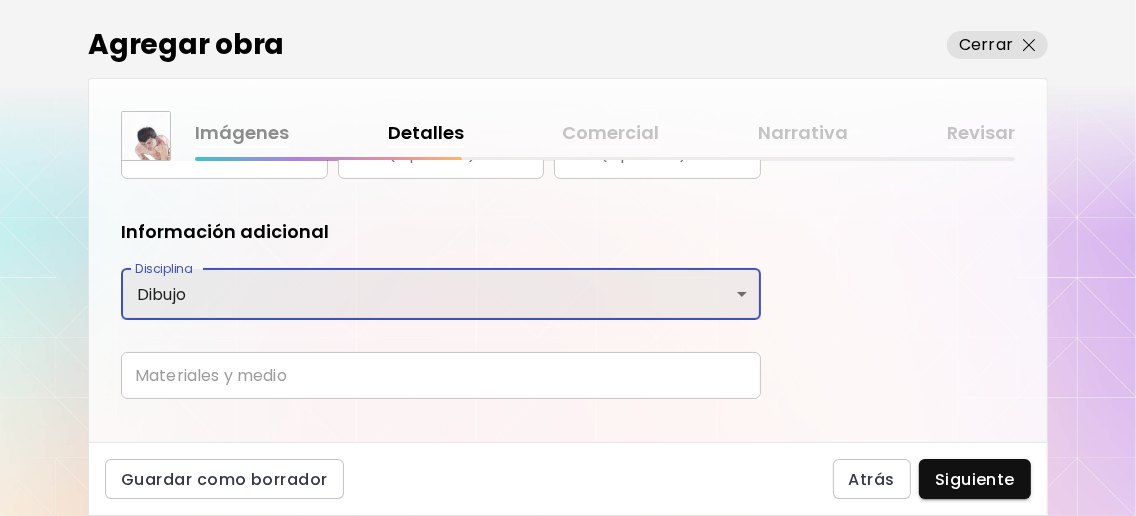 scroll, scrollTop: 510, scrollLeft: 0, axis: vertical 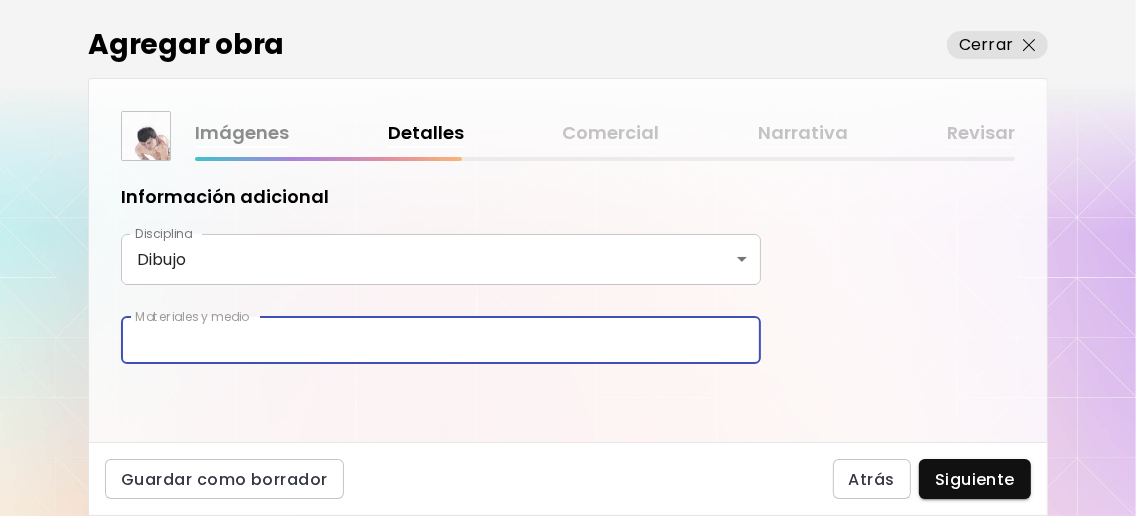 click at bounding box center [441, 340] 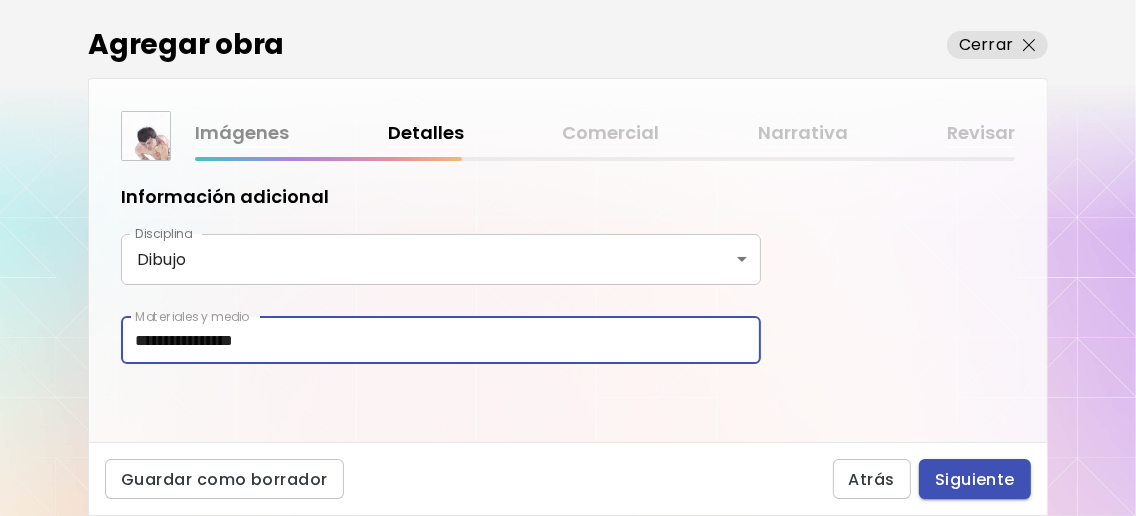 click on "Siguiente" at bounding box center (975, 479) 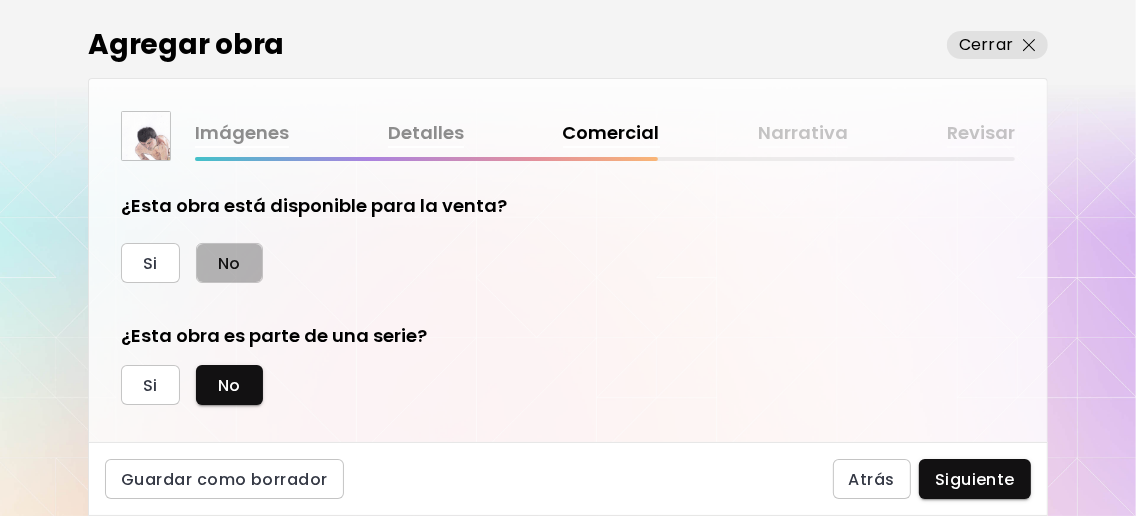 click on "No" at bounding box center [229, 263] 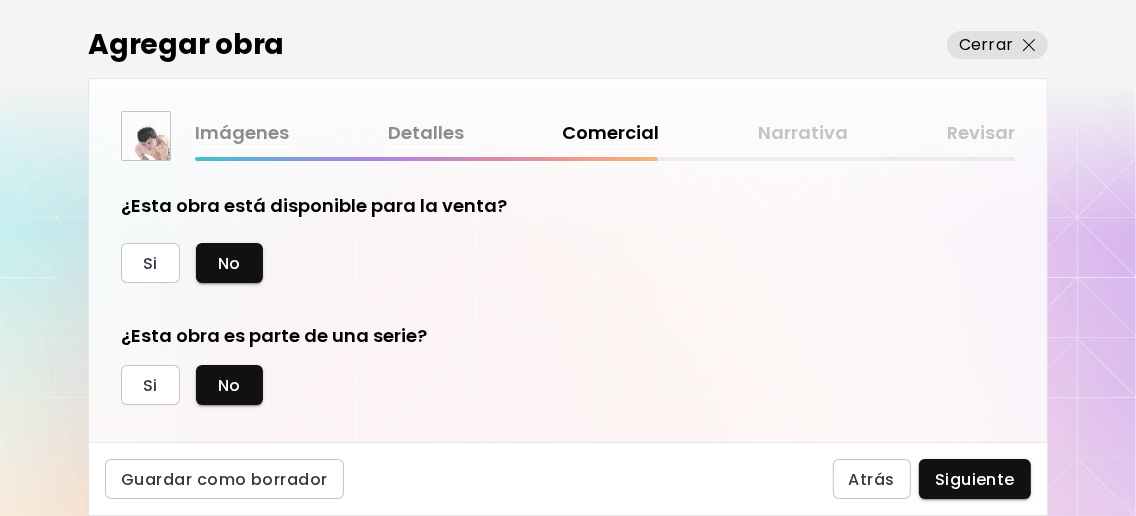 scroll, scrollTop: 32, scrollLeft: 0, axis: vertical 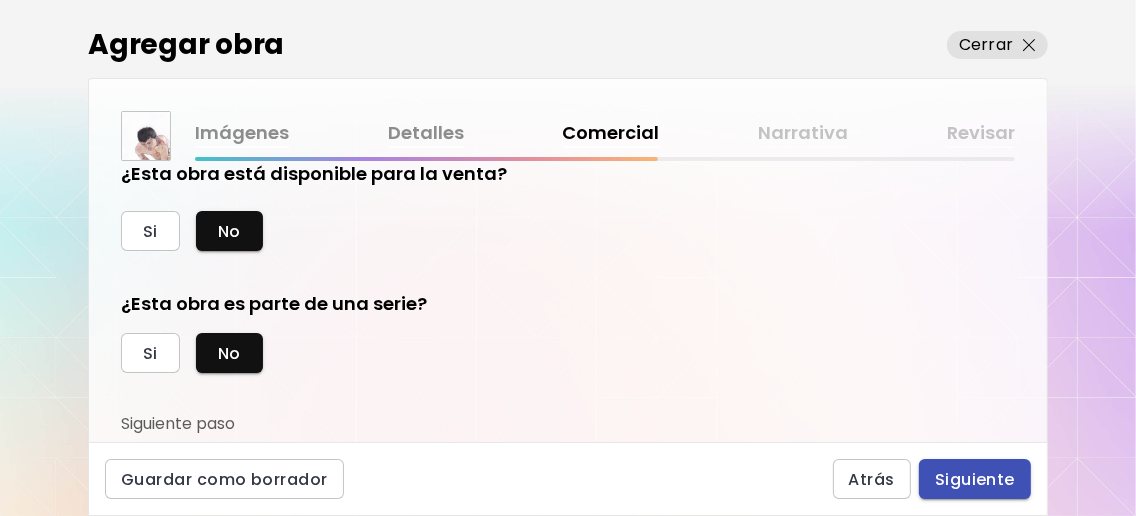 click on "Siguiente" at bounding box center (975, 479) 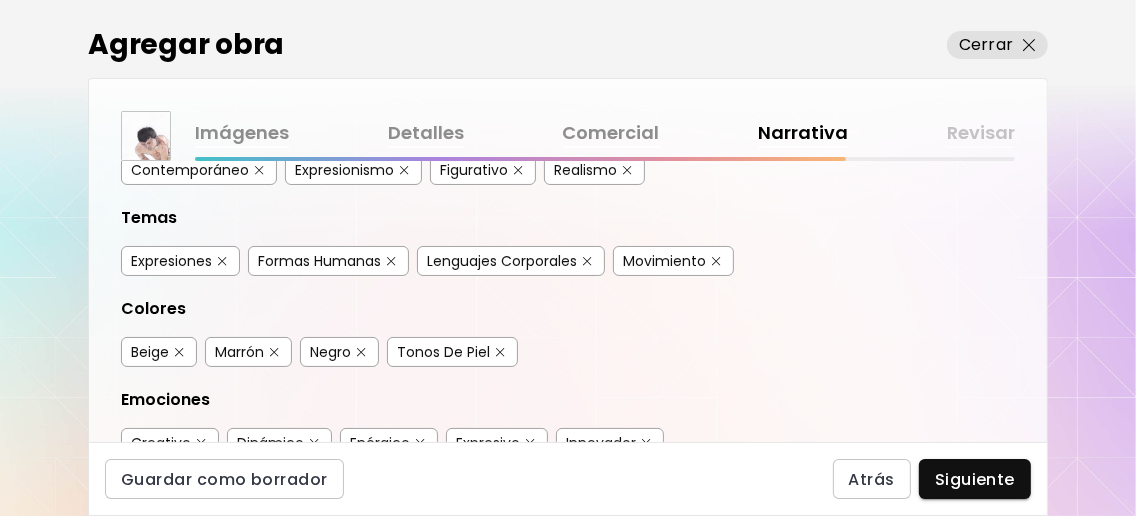 scroll, scrollTop: 399, scrollLeft: 0, axis: vertical 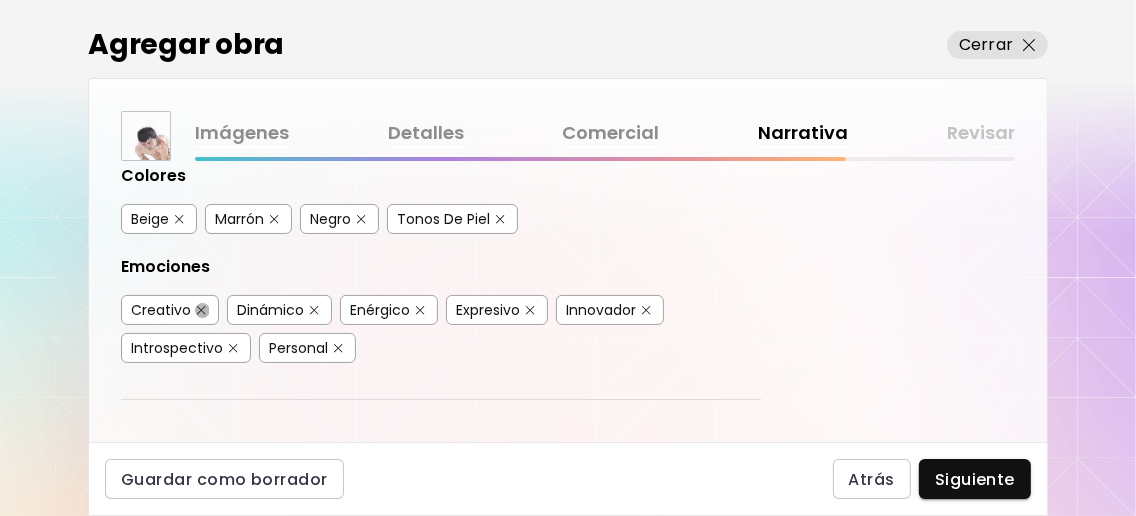 click at bounding box center [201, 310] 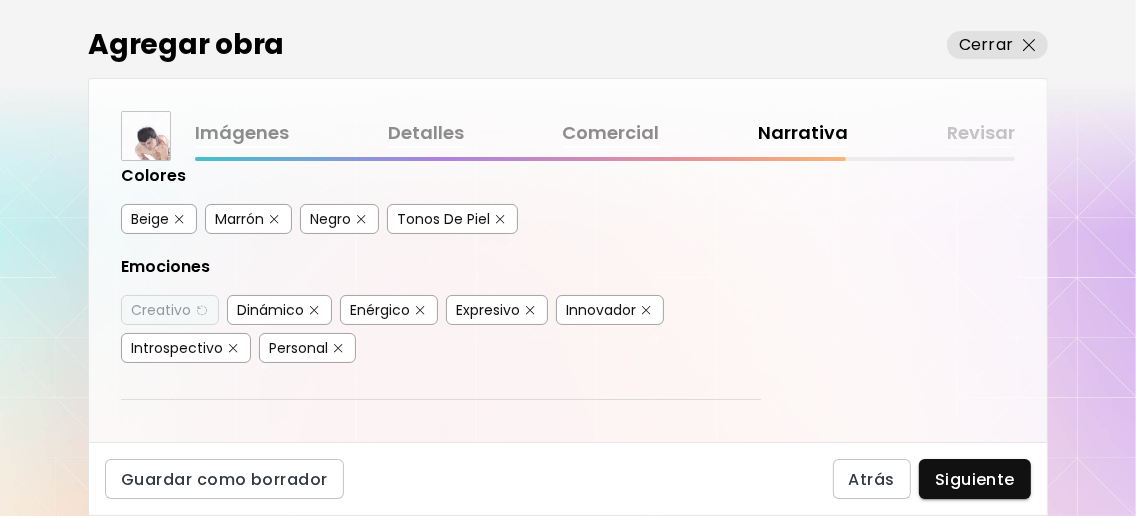 click at bounding box center [233, 348] 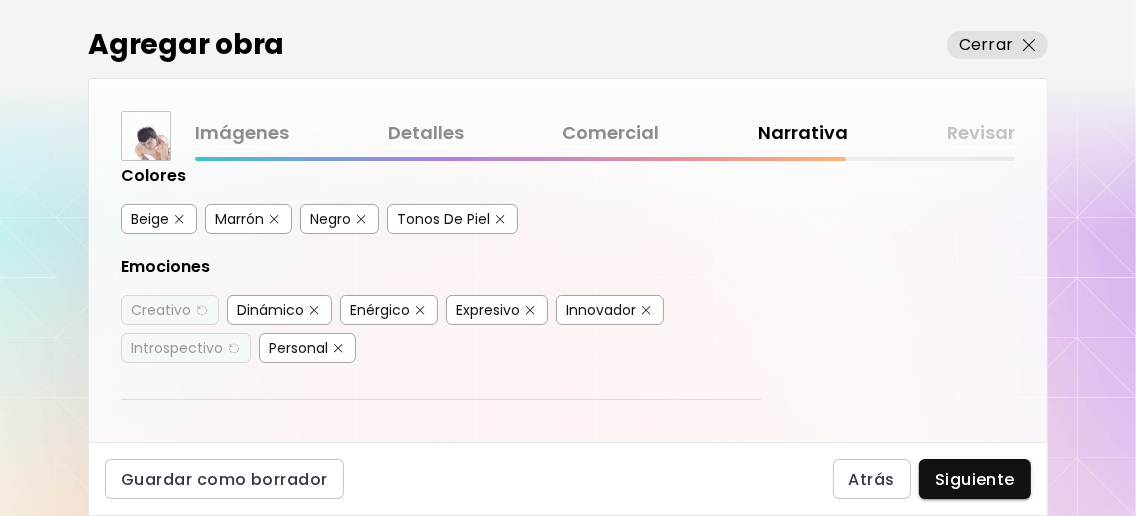 click at bounding box center (338, 348) 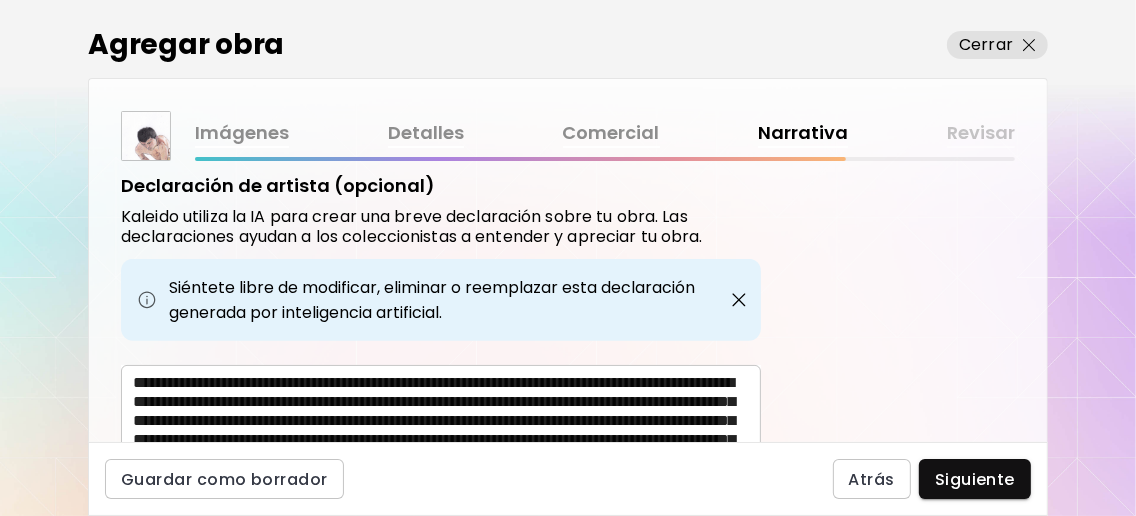 scroll, scrollTop: 780, scrollLeft: 0, axis: vertical 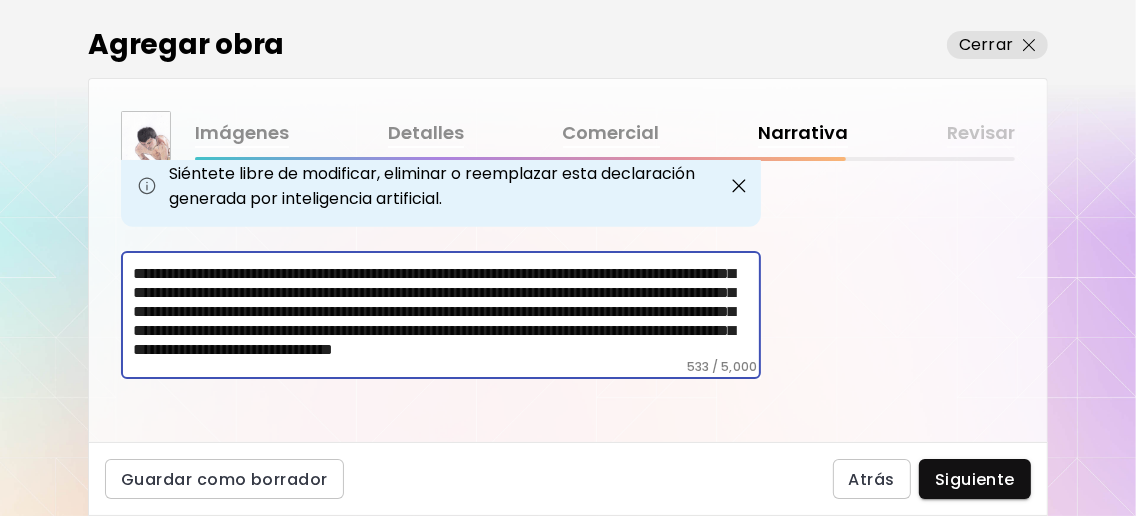 drag, startPoint x: 356, startPoint y: 267, endPoint x: 520, endPoint y: 285, distance: 164.98485 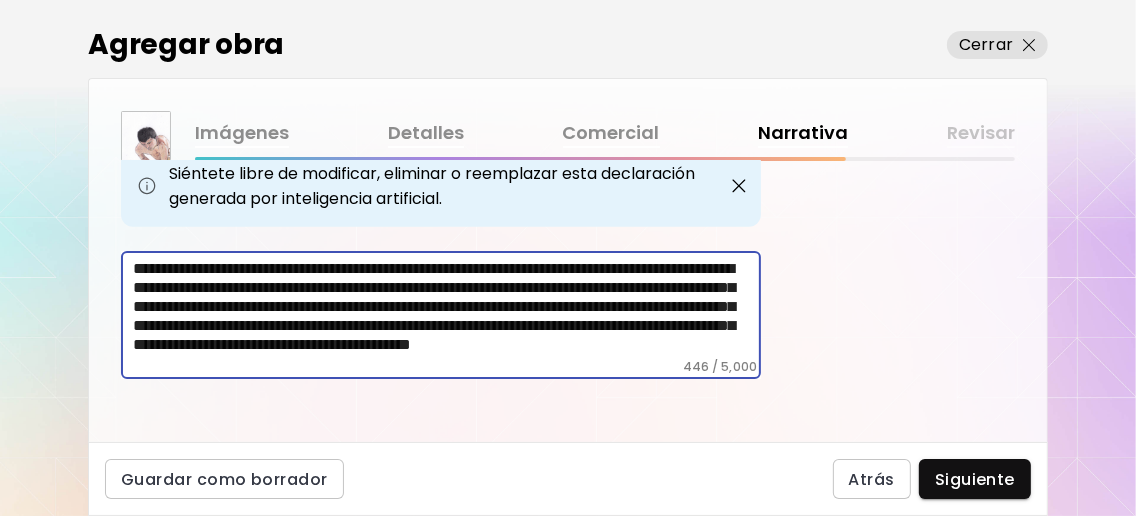scroll, scrollTop: 34, scrollLeft: 0, axis: vertical 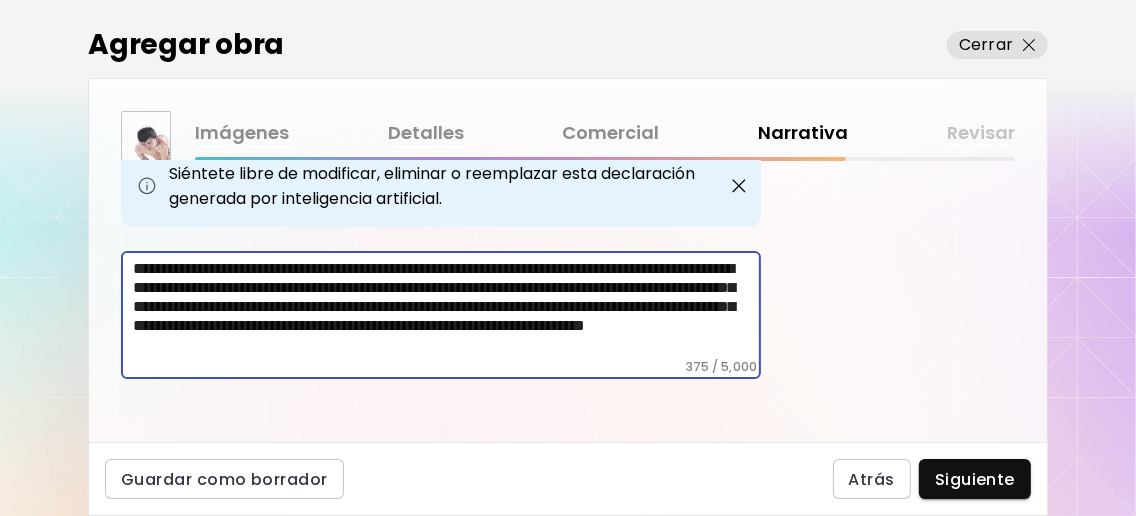 click on "**********" at bounding box center (447, 309) 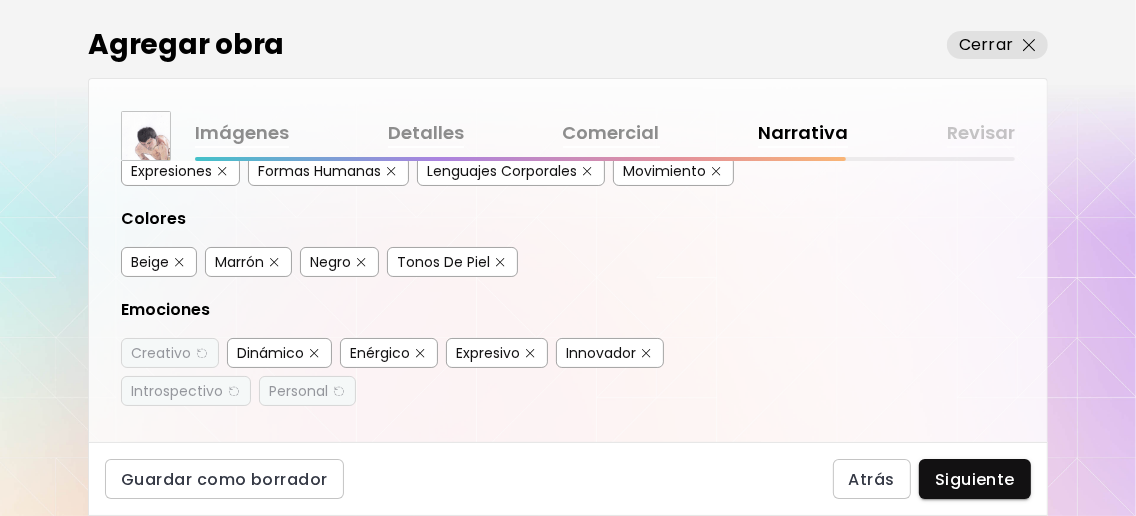 scroll, scrollTop: 246, scrollLeft: 0, axis: vertical 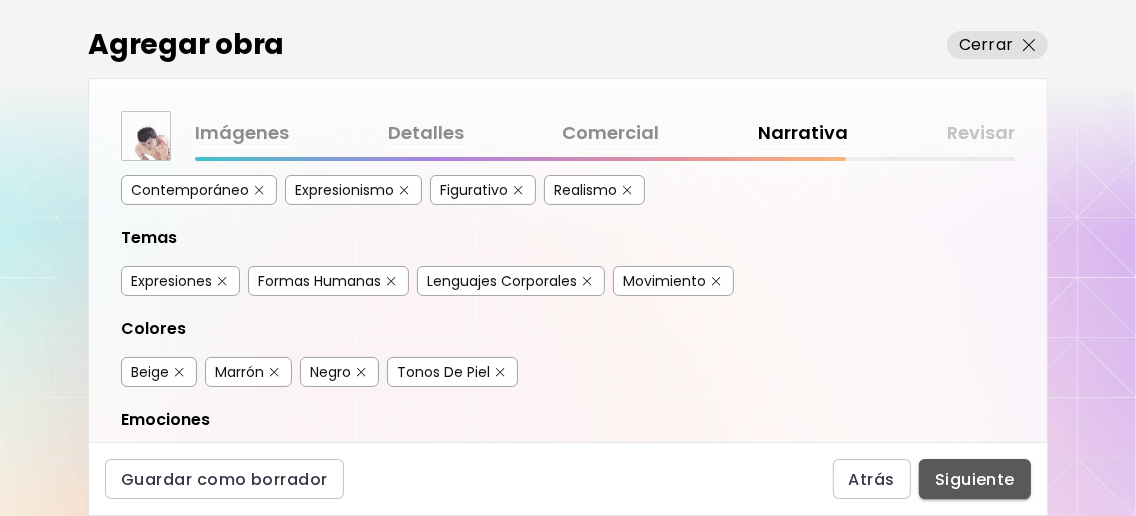 click on "Siguiente" at bounding box center (975, 479) 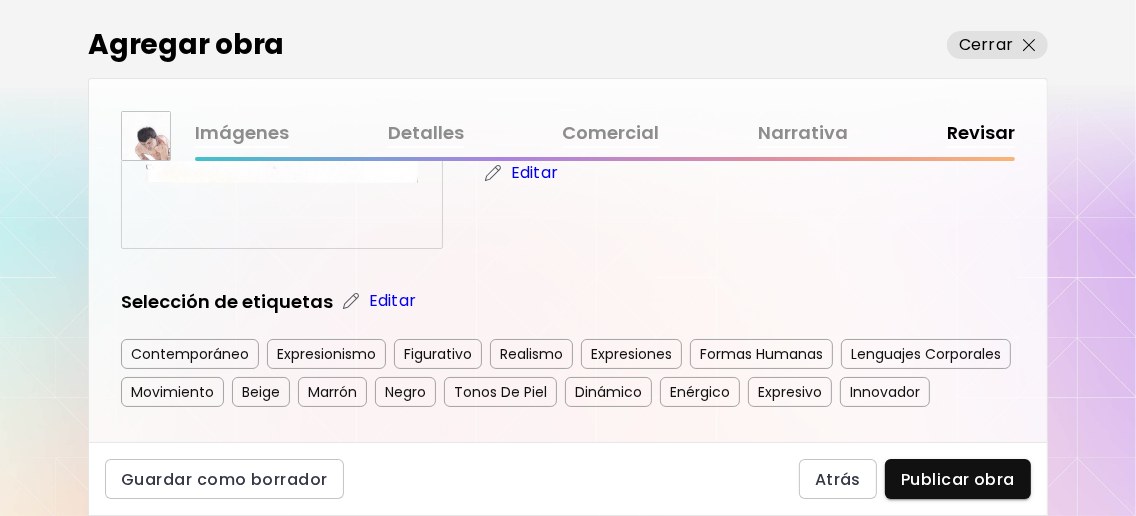 scroll, scrollTop: 533, scrollLeft: 0, axis: vertical 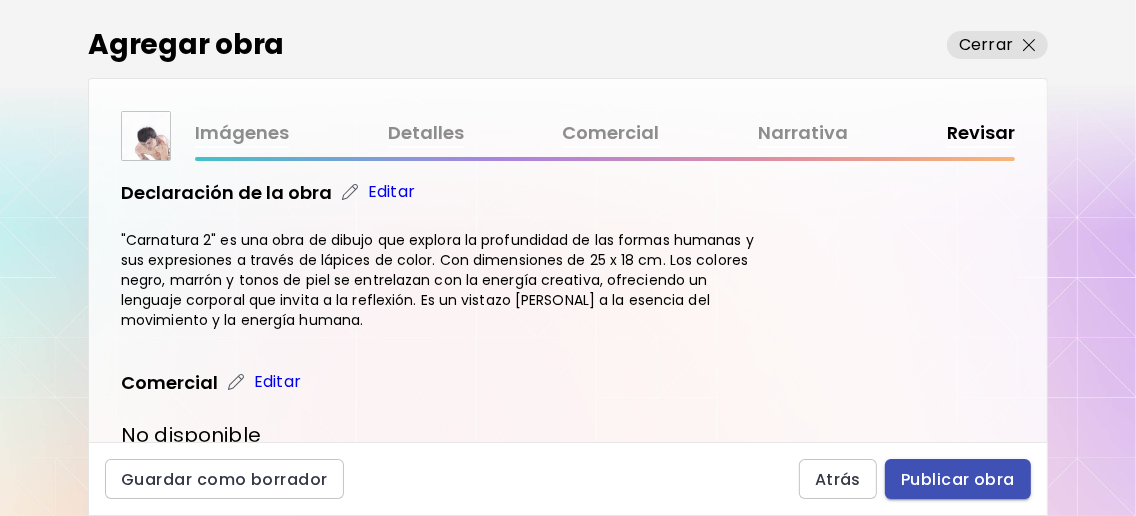 click on "Publicar obra" at bounding box center (958, 479) 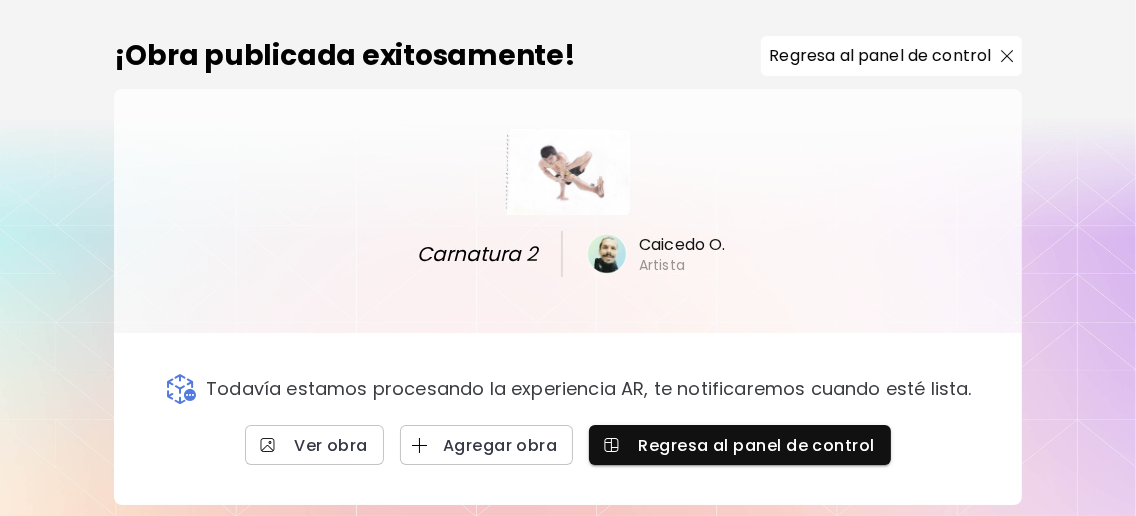 click on "¡Obra publicada exitosamente! Regresa al panel de control Carnatura 2 [PERSONAL] Artista Todavía estamos procesando la experiencia AR, te notificaremos cuando esté lista. Ver obra Agregar obra Regresa al panel de control" at bounding box center [568, 258] 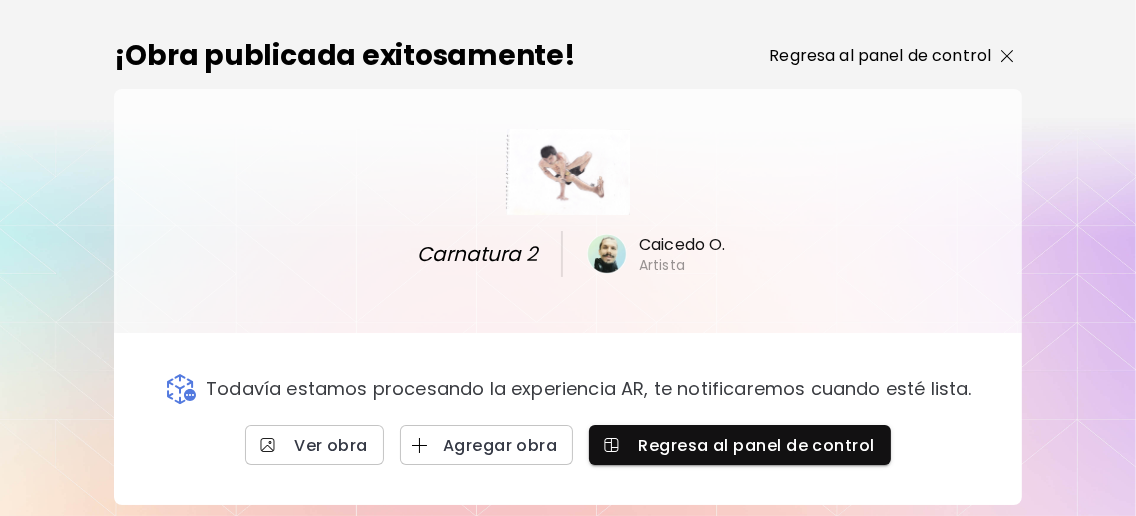 click at bounding box center [1007, 56] 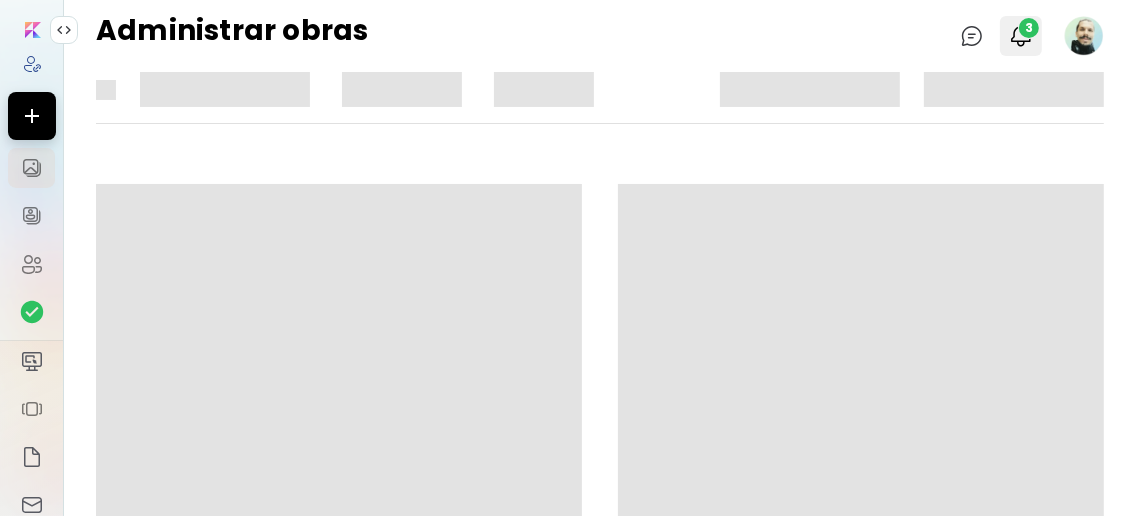 click at bounding box center [1021, 36] 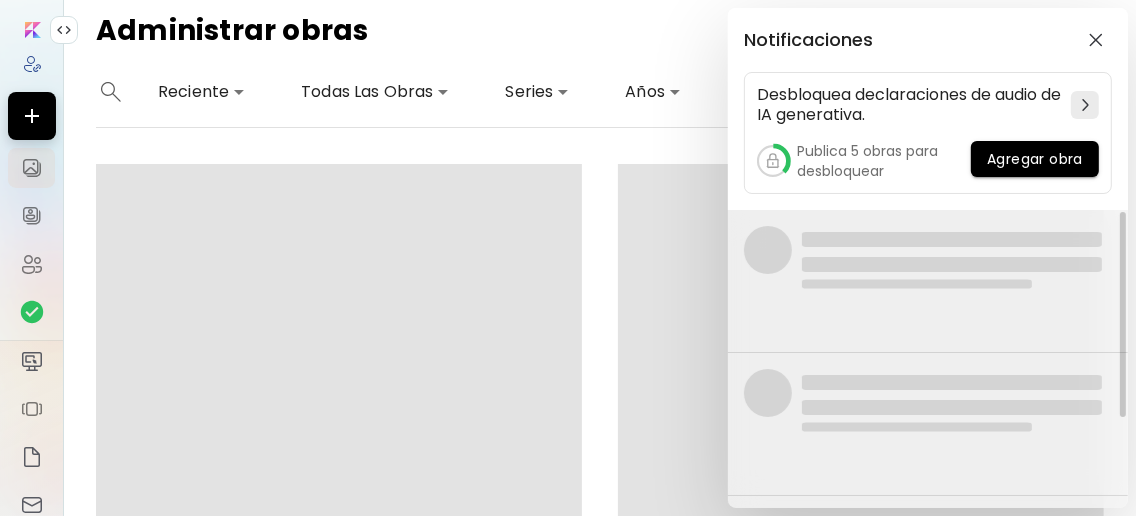 click on "Notificaciones Desbloquea declaraciones de audio de IA generativa. Publica 5 obras para desbloquear Agregar obra" at bounding box center [568, 258] 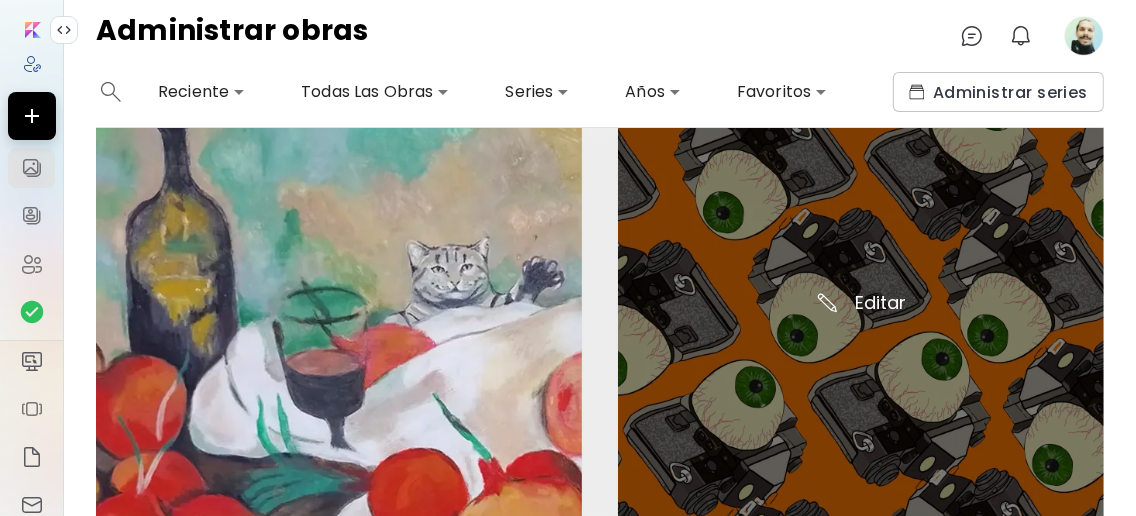 scroll, scrollTop: 1467, scrollLeft: 0, axis: vertical 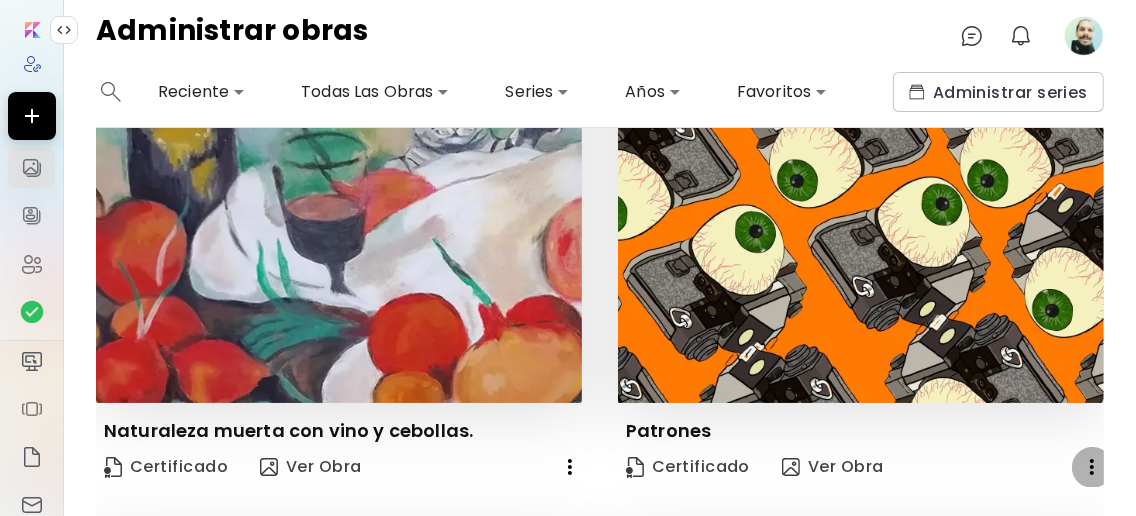 click 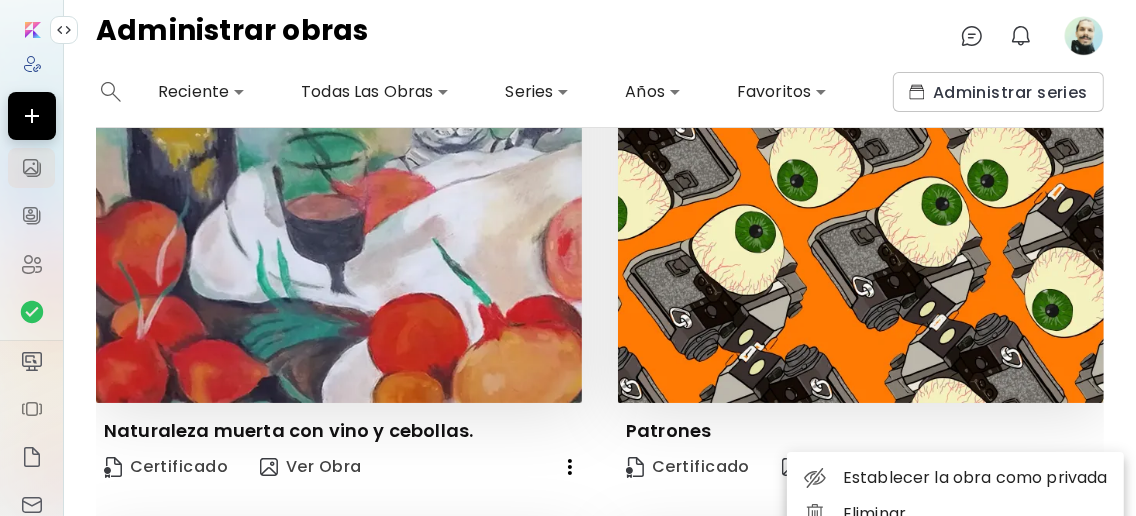 click on "Establecer la obra como privada" at bounding box center [955, 478] 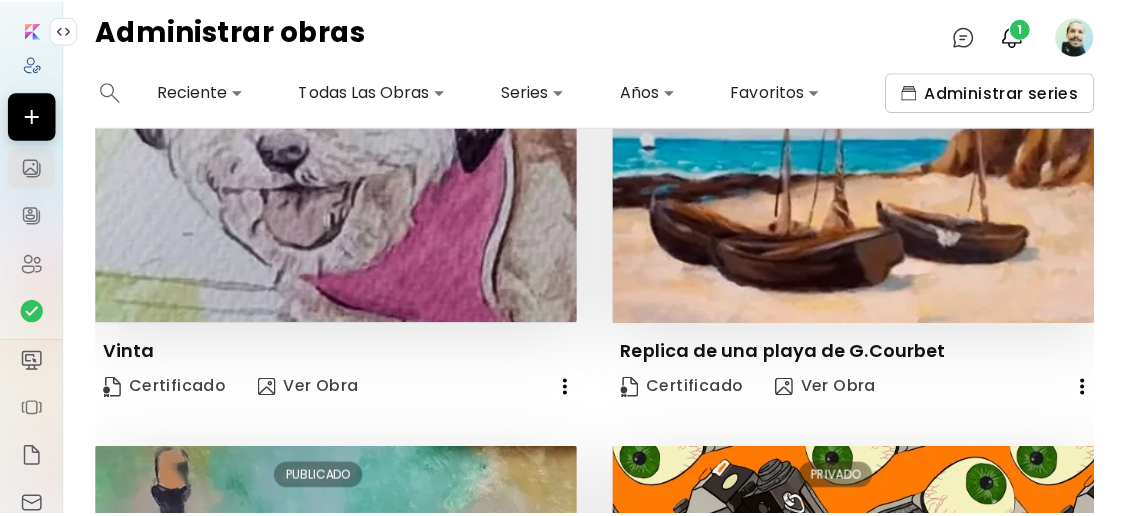 scroll, scrollTop: 137, scrollLeft: 0, axis: vertical 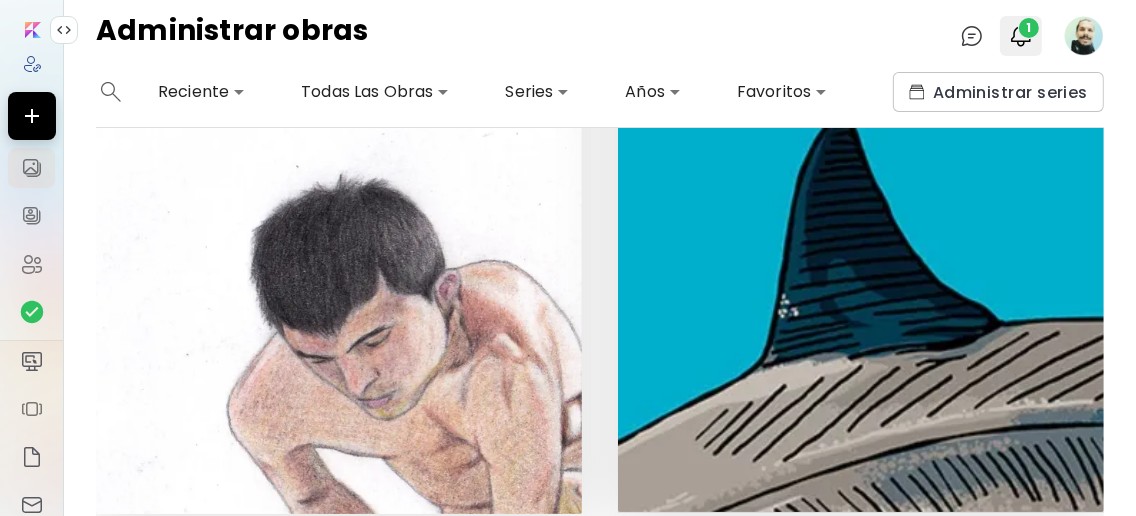 click at bounding box center [1021, 36] 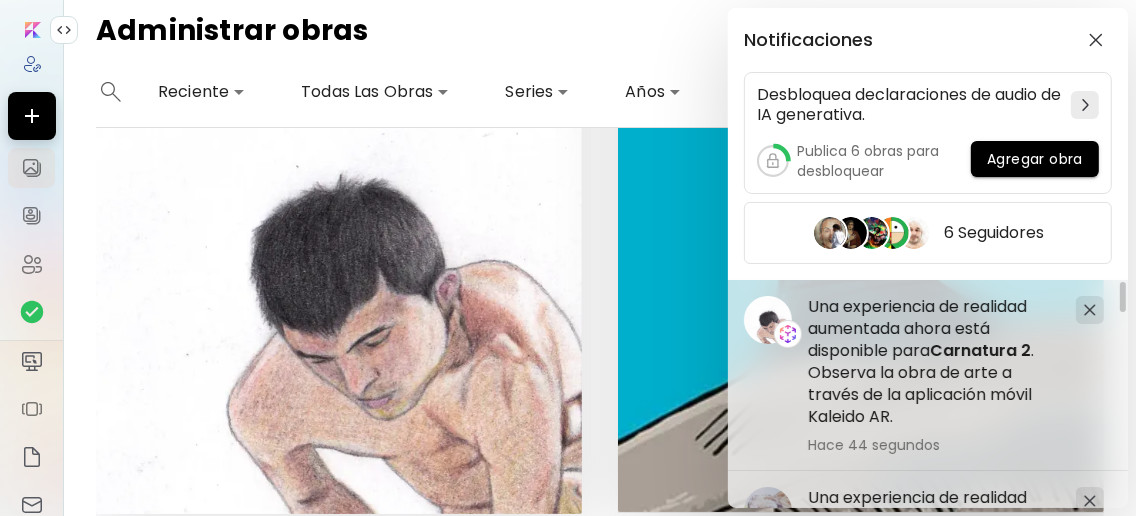 click on "Notificaciones Desbloquea declaraciones de audio de IA generativa. Publica 6 obras para desbloquear Agregar obra 6 Seguidores Una experiencia de realidad aumentada ahora está disponible para  Vinta  . Observa la obra de arte a través de la aplicación móvil Kaleido AR. Hace 21 horas Una experiencia de realidad aumentada ahora está disponible para  Autorretrato 2 . Observa la obra de arte a través de la aplicación móvil Kaleido AR. Hace 2 días Una experiencia de realidad aumentada ahora está disponible para  Carnatura 2 . Observa la obra de arte a través de la aplicación móvil Kaleido AR. Hace 44 segundos" at bounding box center [568, 258] 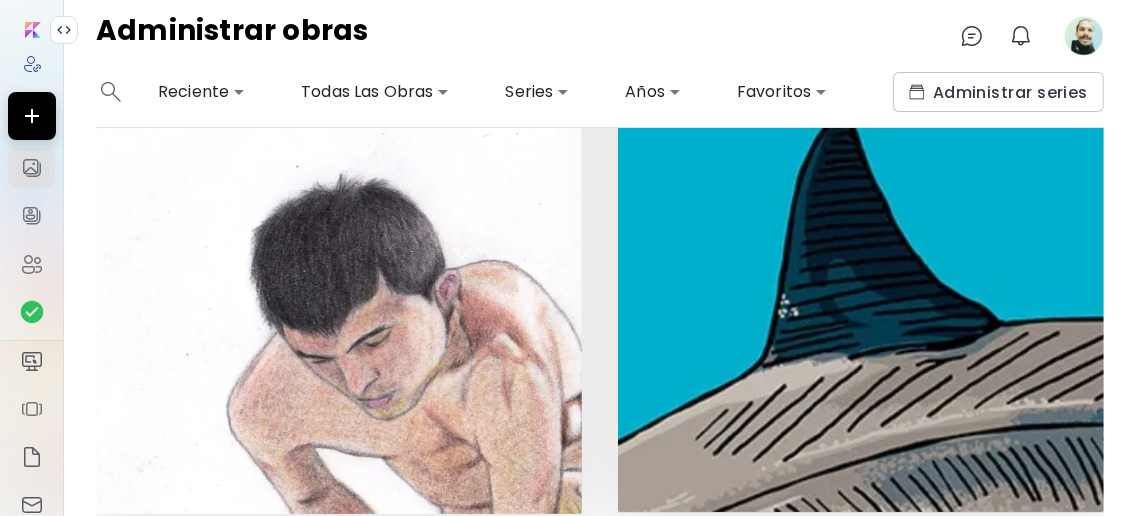 click 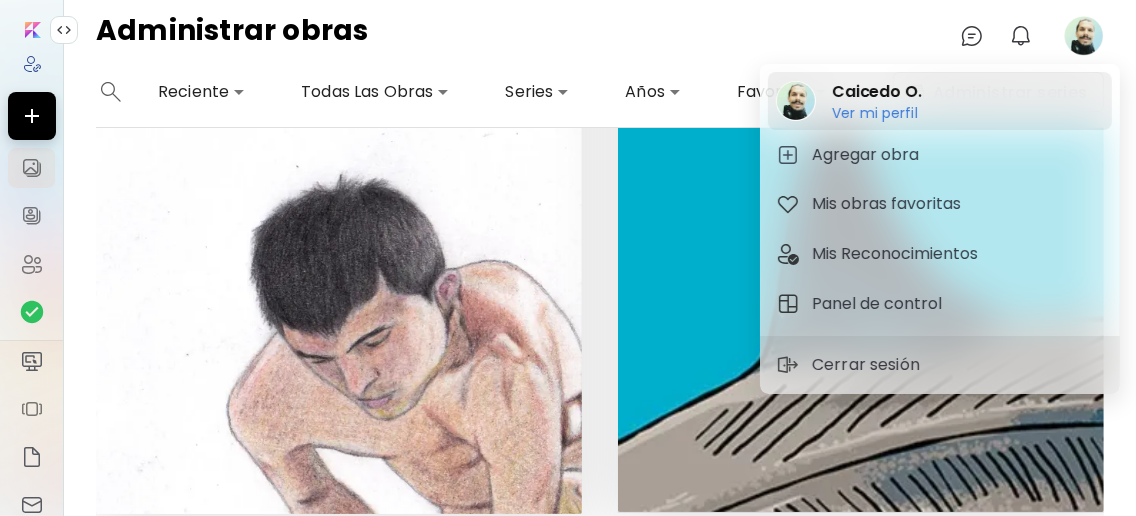 click on "Ver mi perfil" at bounding box center (877, 113) 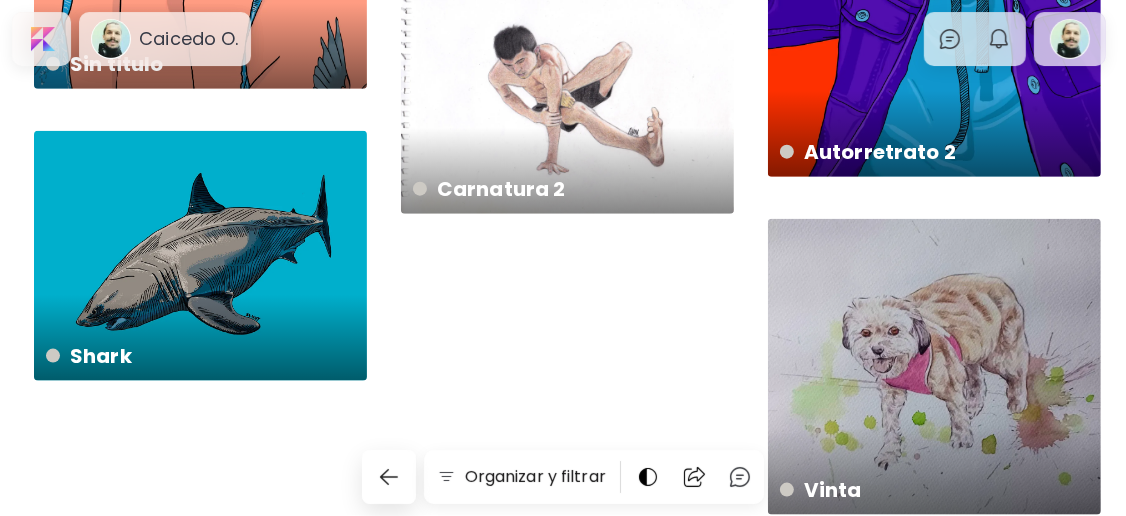 scroll, scrollTop: 1585, scrollLeft: 0, axis: vertical 